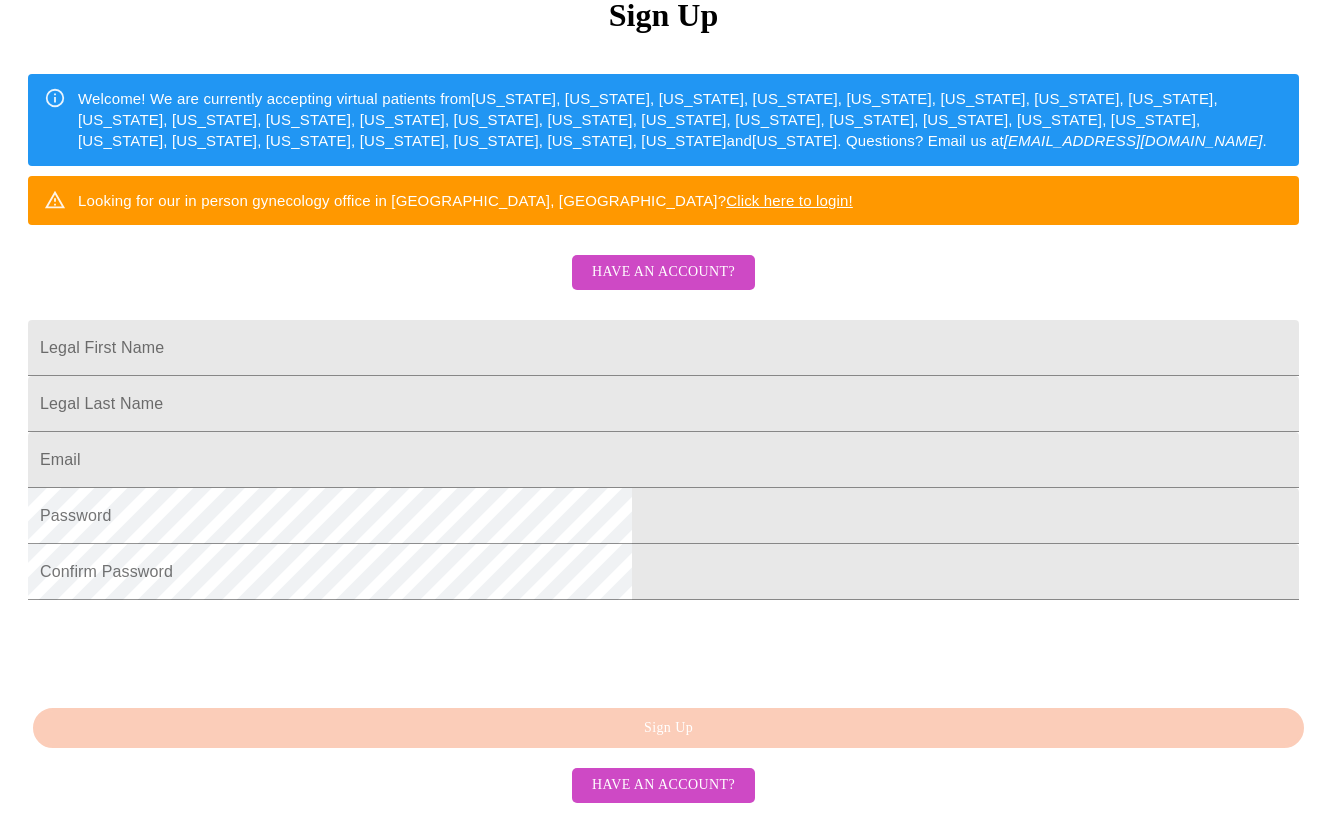 scroll, scrollTop: 425, scrollLeft: 0, axis: vertical 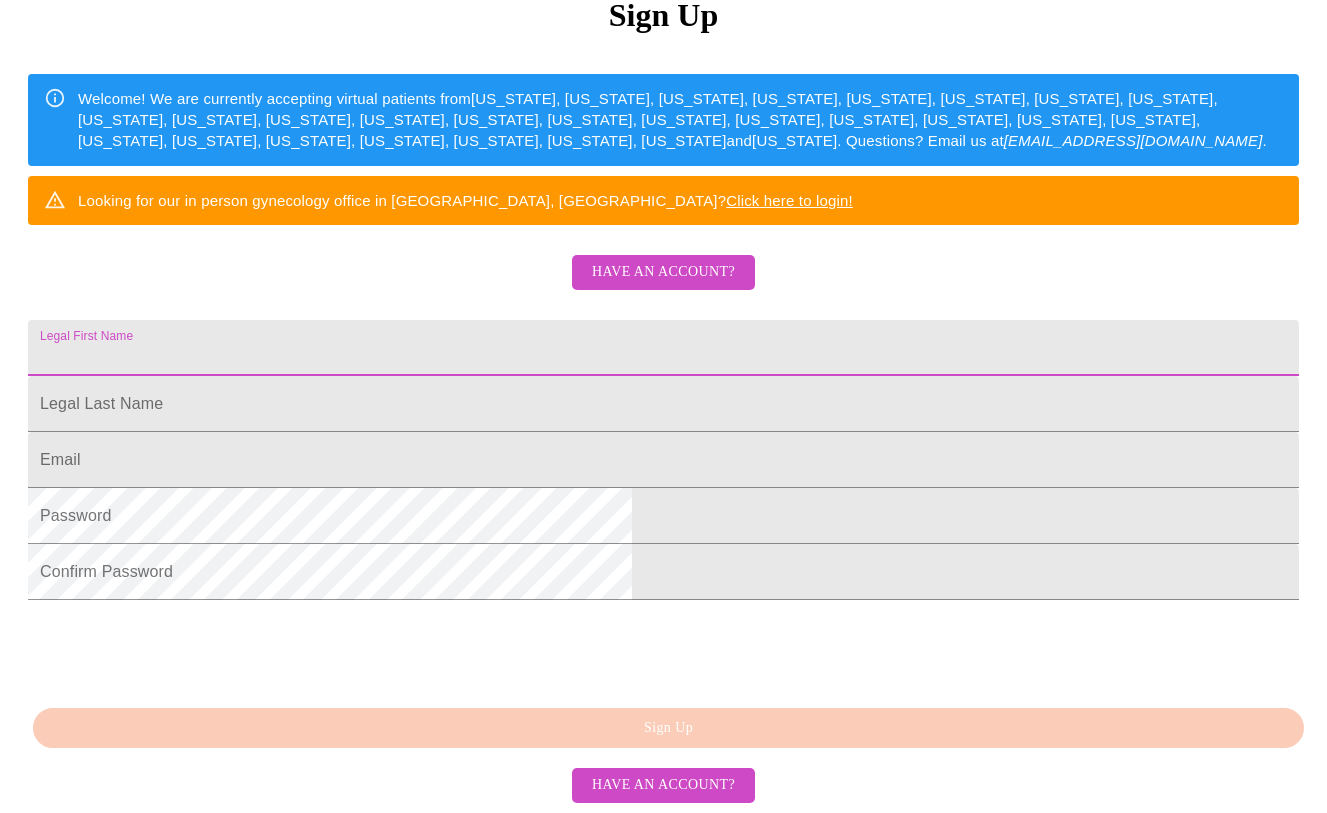click on "Legal First Name" at bounding box center [663, 348] 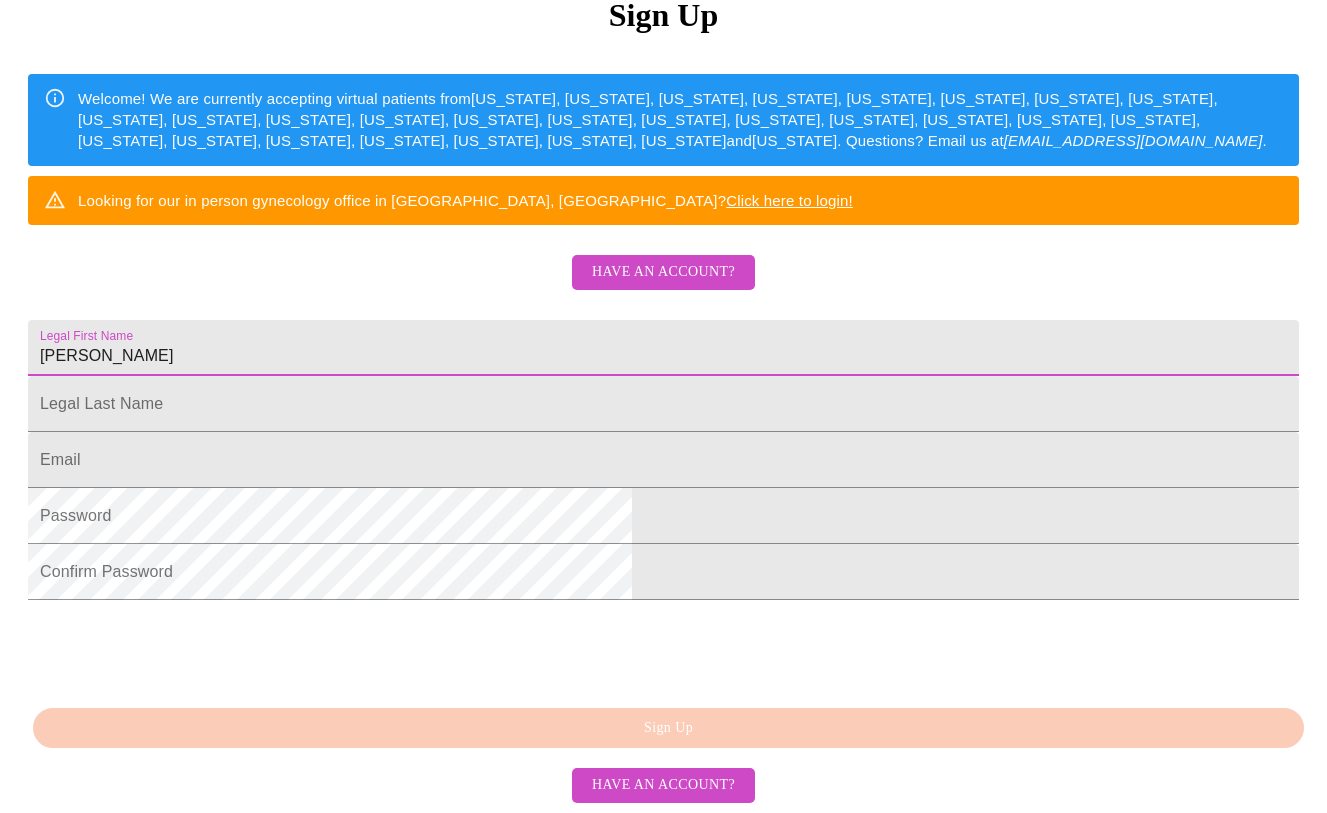 type on "[PERSON_NAME]" 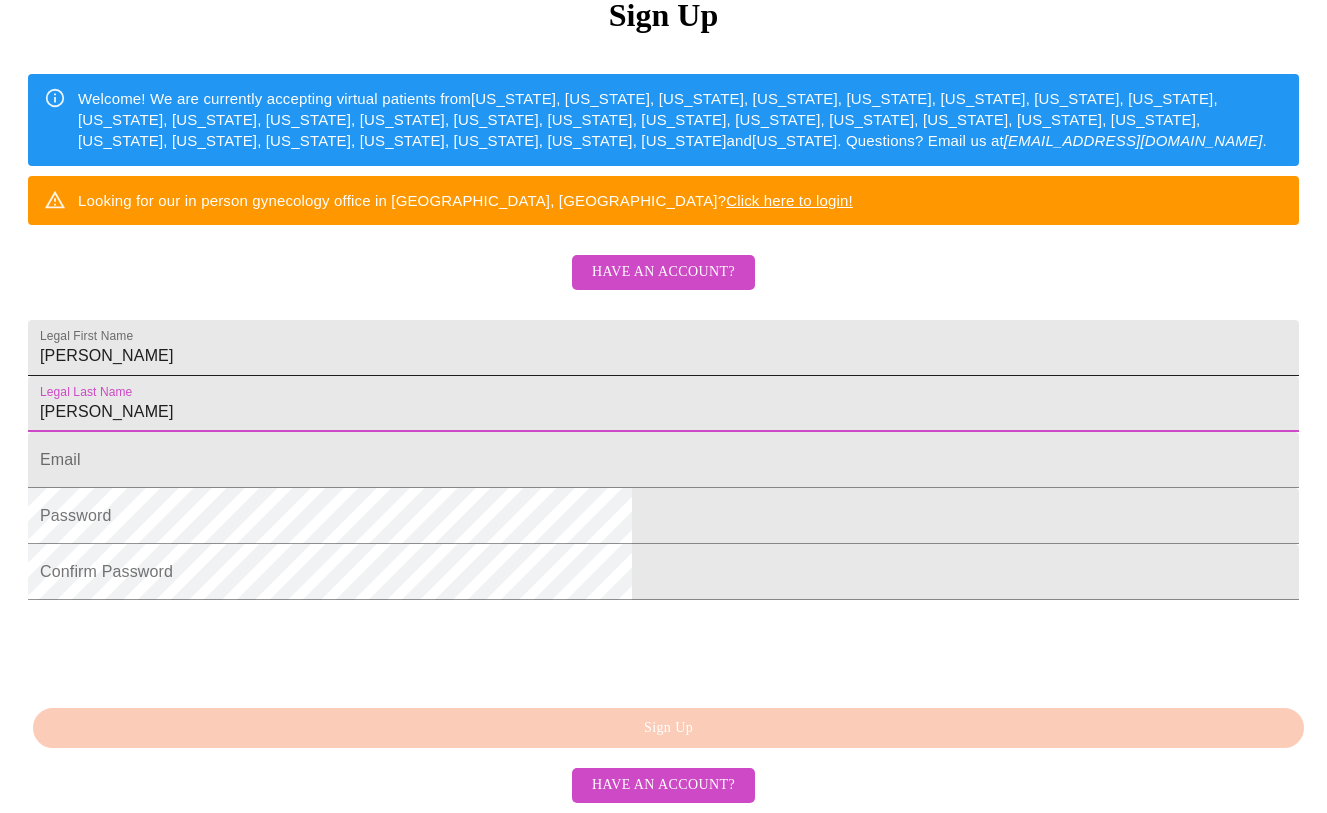 type on "[PERSON_NAME]" 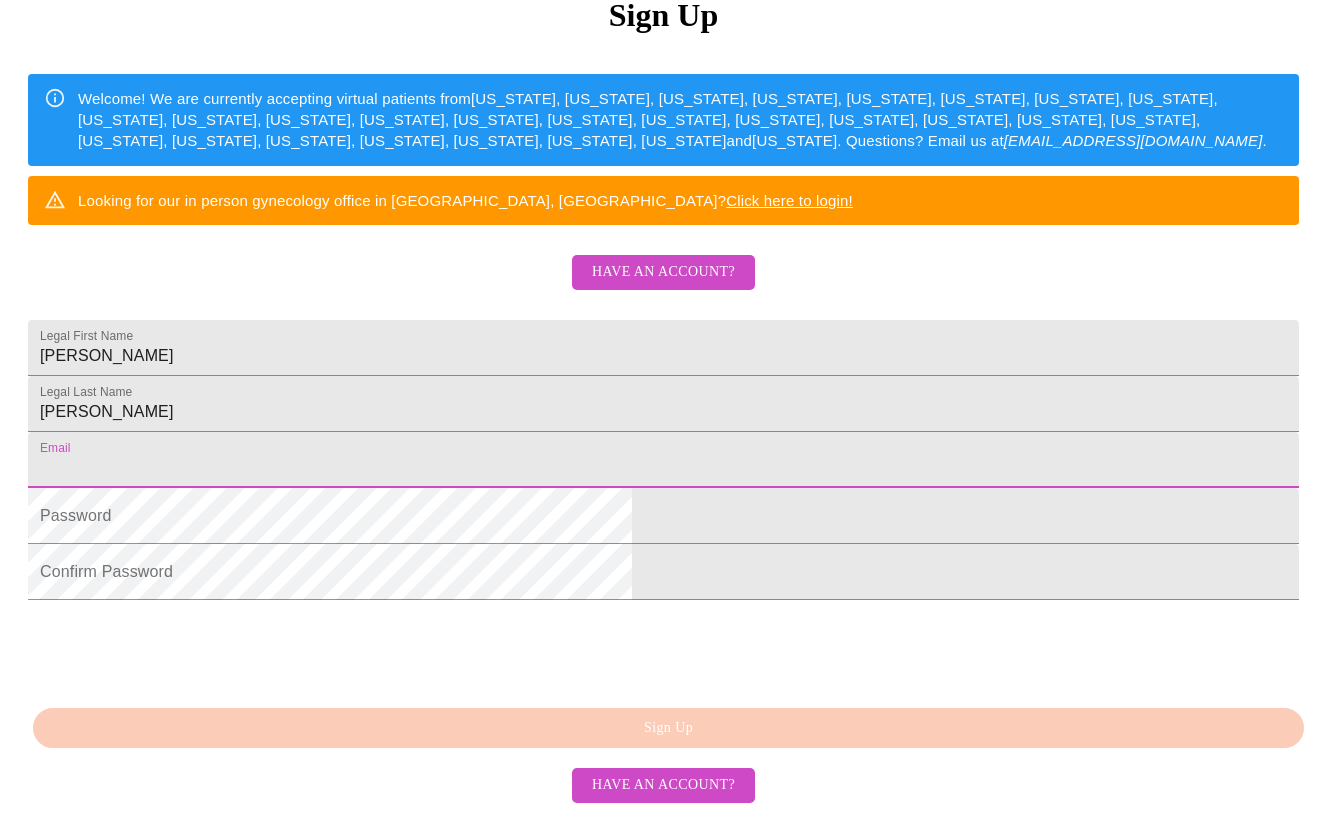 type on "[EMAIL_ADDRESS][DOMAIN_NAME]" 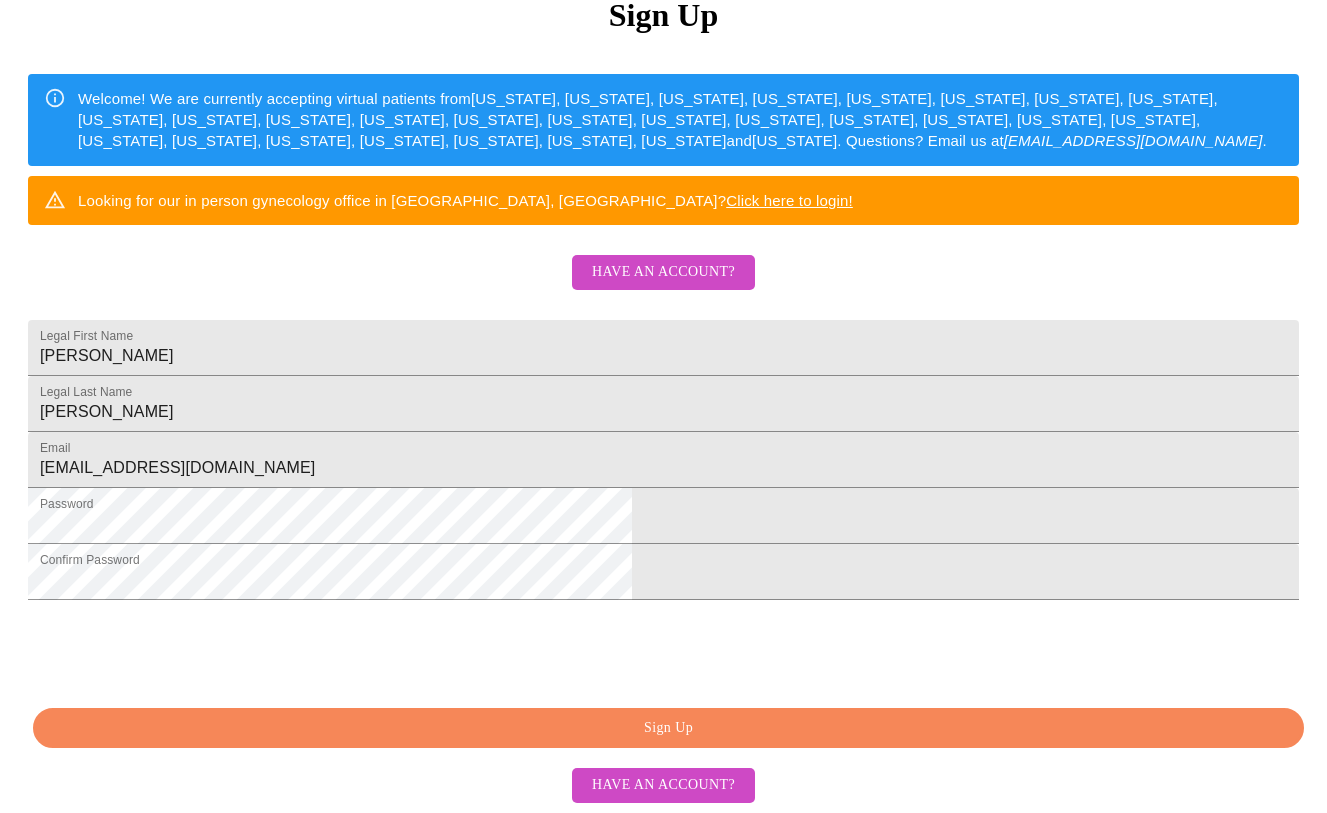 click on "Sign Up" at bounding box center (668, 728) 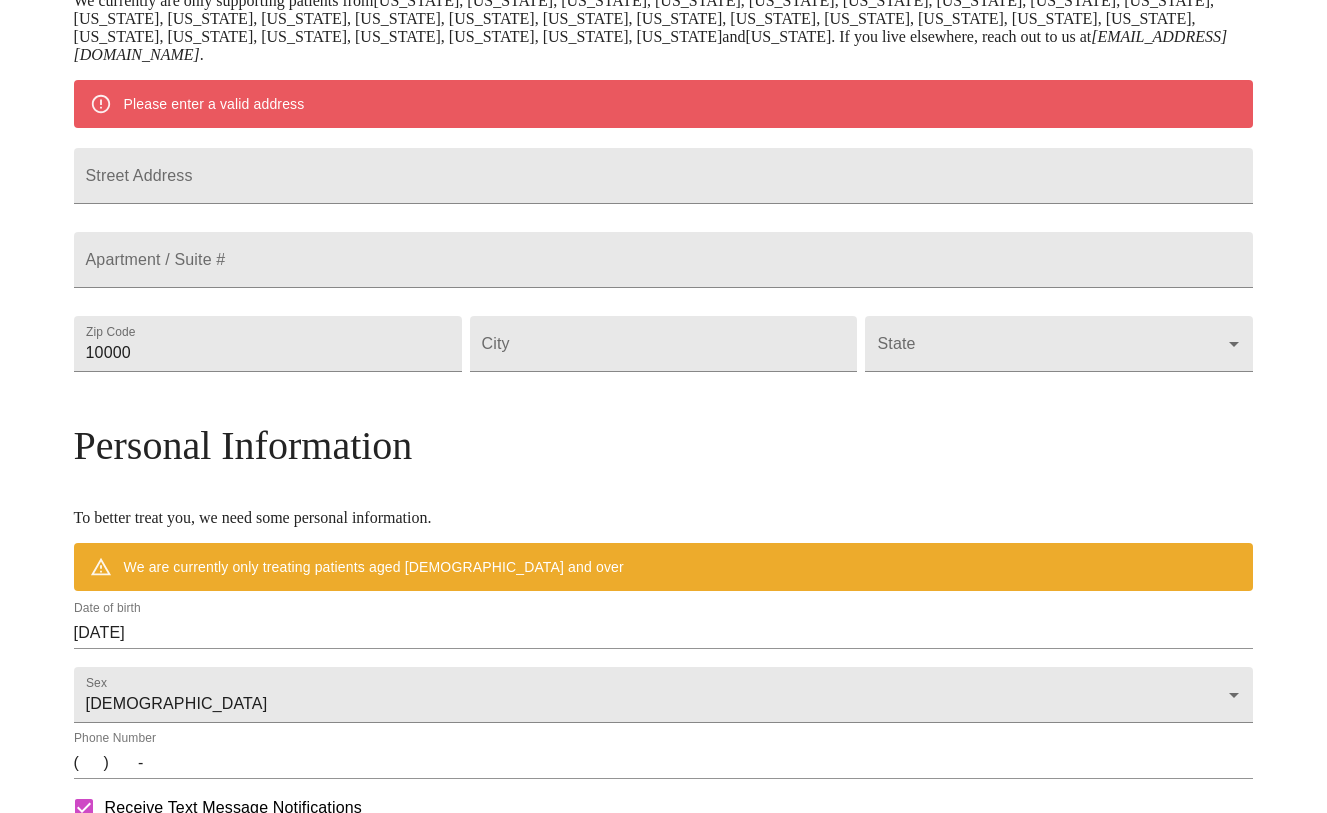 scroll, scrollTop: 347, scrollLeft: 0, axis: vertical 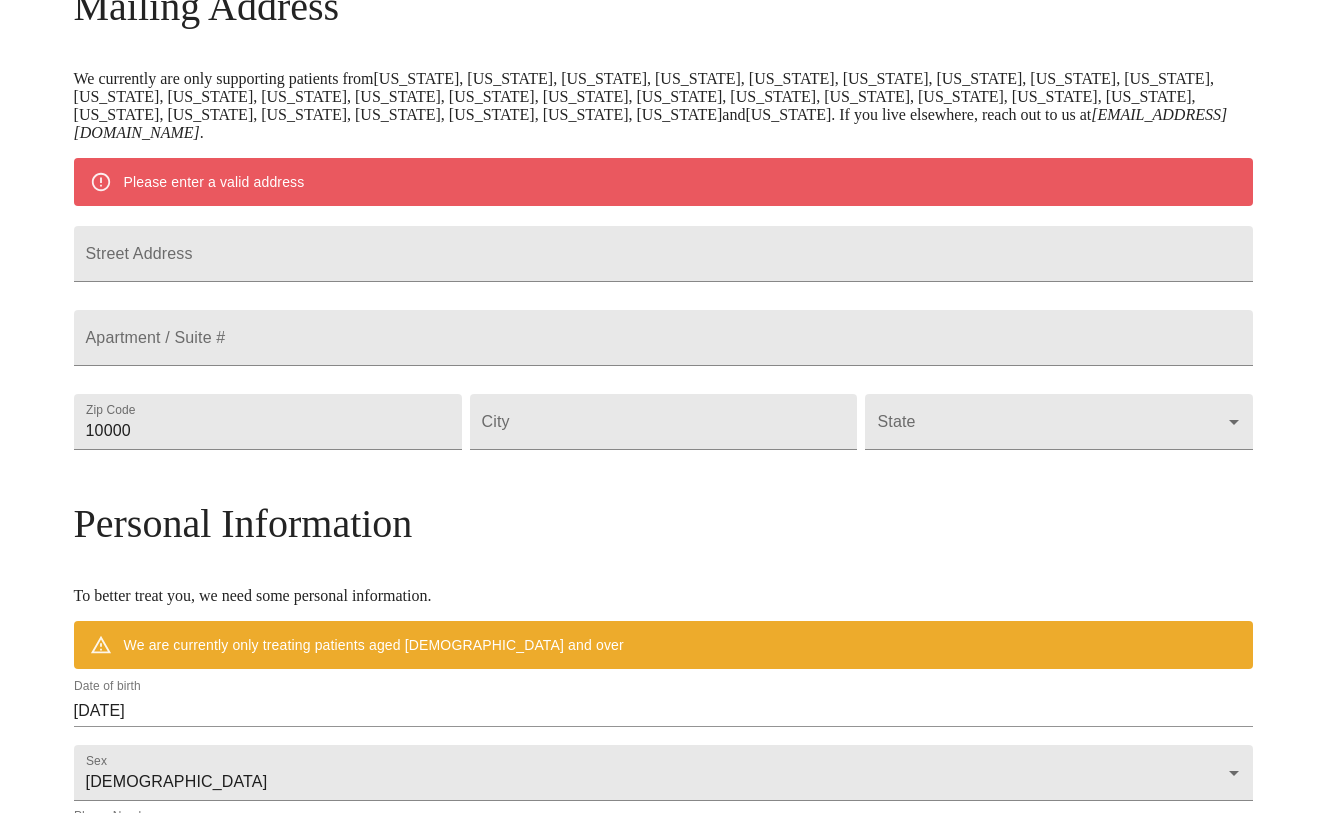 click on "MyMenopauseRx Welcome to MyMenopauseRx Since it's your first time here, you'll need to enter some medical and social information.  We'll guide you through it! Mailing Address We currently are only supporting patients from  [US_STATE], [US_STATE], [US_STATE], [US_STATE], [US_STATE], [US_STATE], [US_STATE], [US_STATE], [US_STATE], [US_STATE], [US_STATE], [US_STATE], [US_STATE], [US_STATE], [US_STATE], [US_STATE], [US_STATE], [US_STATE], [US_STATE], [US_STATE], [US_STATE], [US_STATE], [US_STATE], [US_STATE], [US_STATE], [US_STATE], [US_STATE], [US_STATE]  and  [US_STATE] . If you live elsewhere, reach out to us at  [EMAIL_ADDRESS][DOMAIN_NAME] . Please enter a valid address Street Address Apartment / Suite # Zip Code 10000 City State ​ Personal Information To better treat you, we need some personal information. We are currently only treating patients aged [DEMOGRAPHIC_DATA] and over Date of birth [DEMOGRAPHIC_DATA] Sex [DEMOGRAPHIC_DATA] [DEMOGRAPHIC_DATA] Phone Number (   )    - Receive Text Message Notifications Terms of Service & Privacy Policy By  Continuing , you agree that you have read and accepted both our  ." at bounding box center [664, 449] 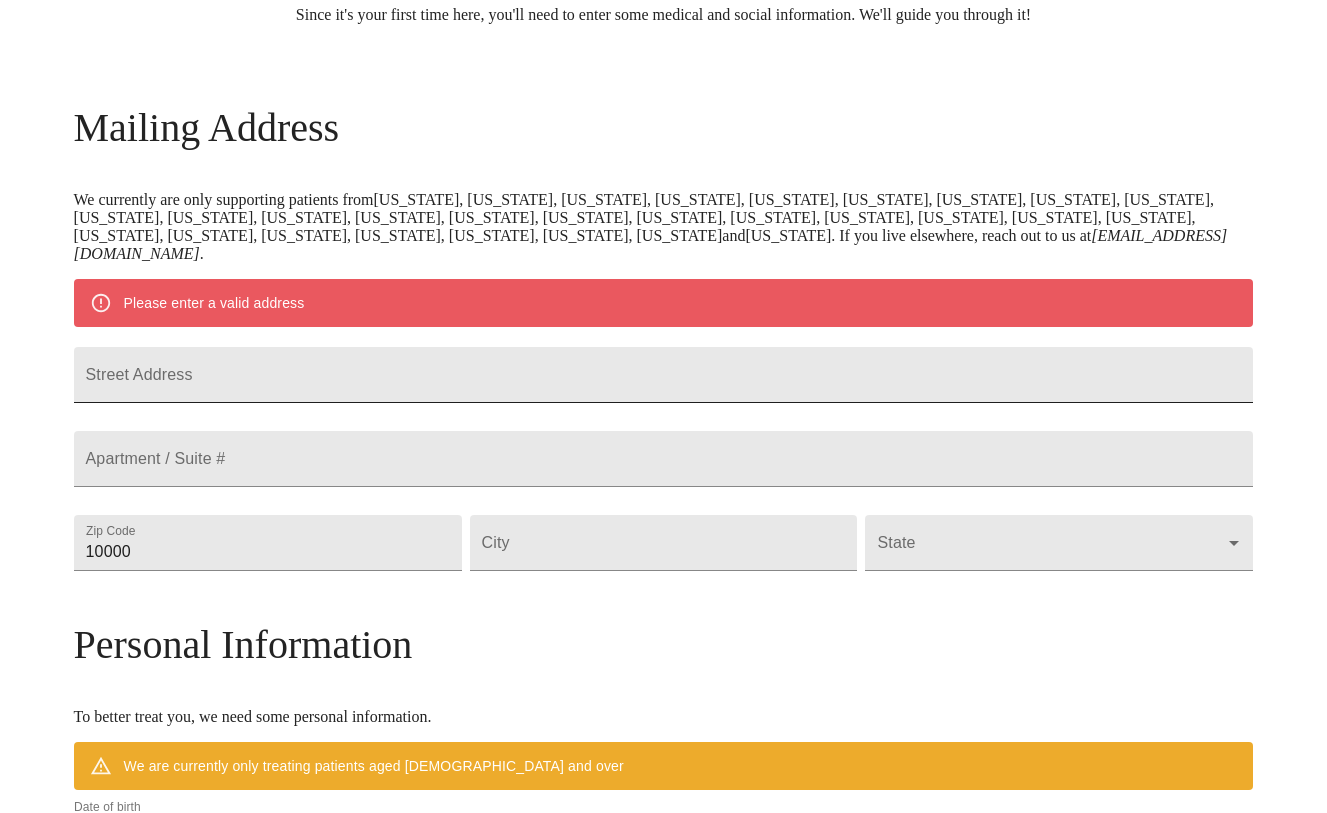 scroll, scrollTop: 226, scrollLeft: 0, axis: vertical 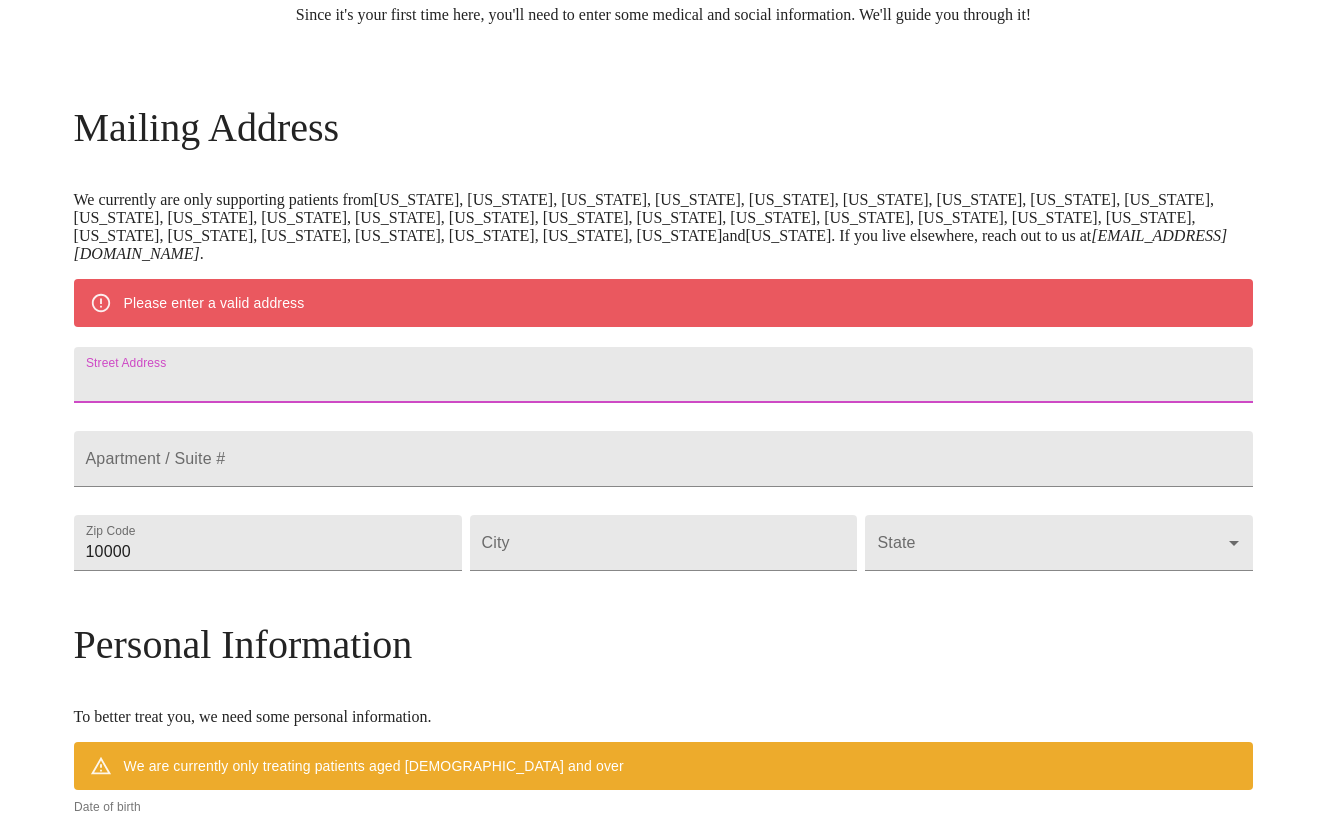 click on "Street Address" at bounding box center (664, 375) 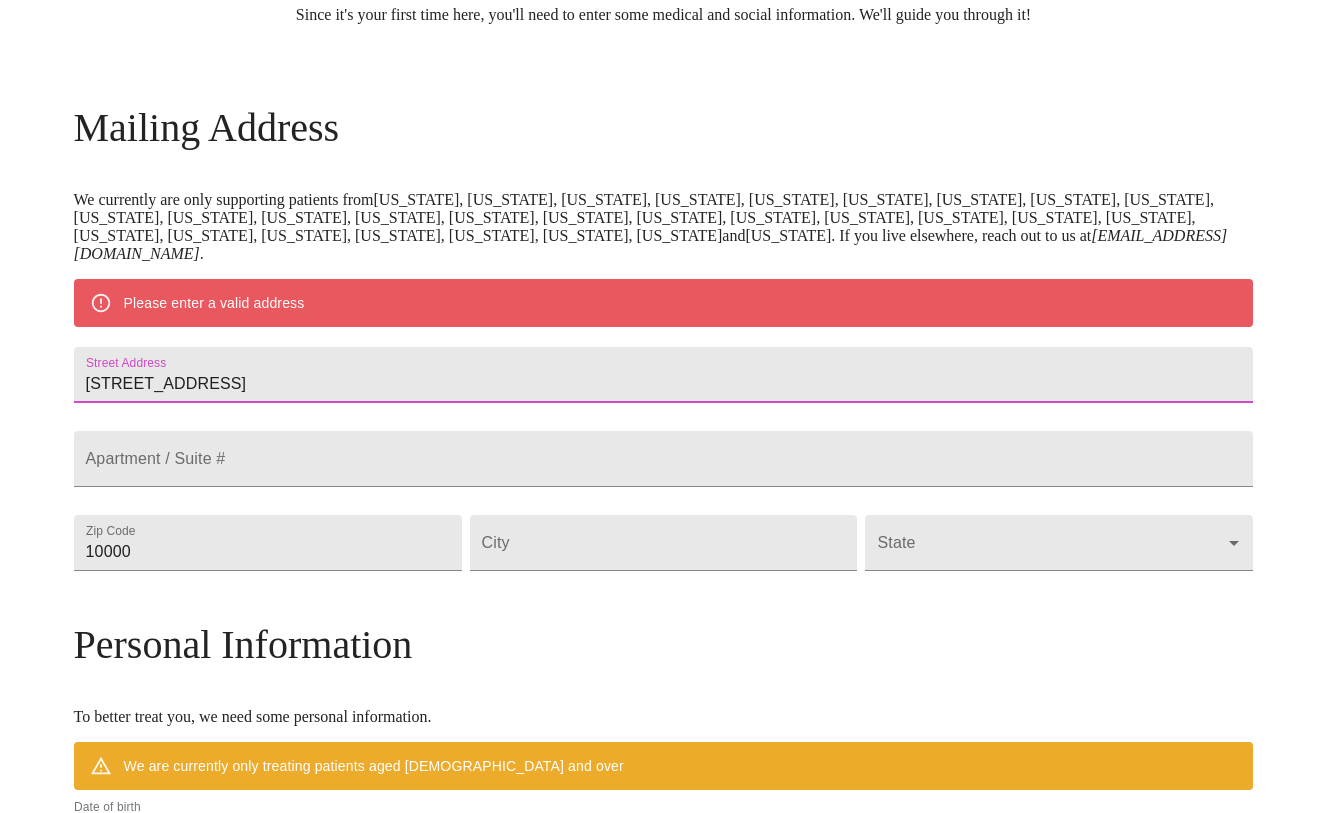 type on "[STREET_ADDRESS]" 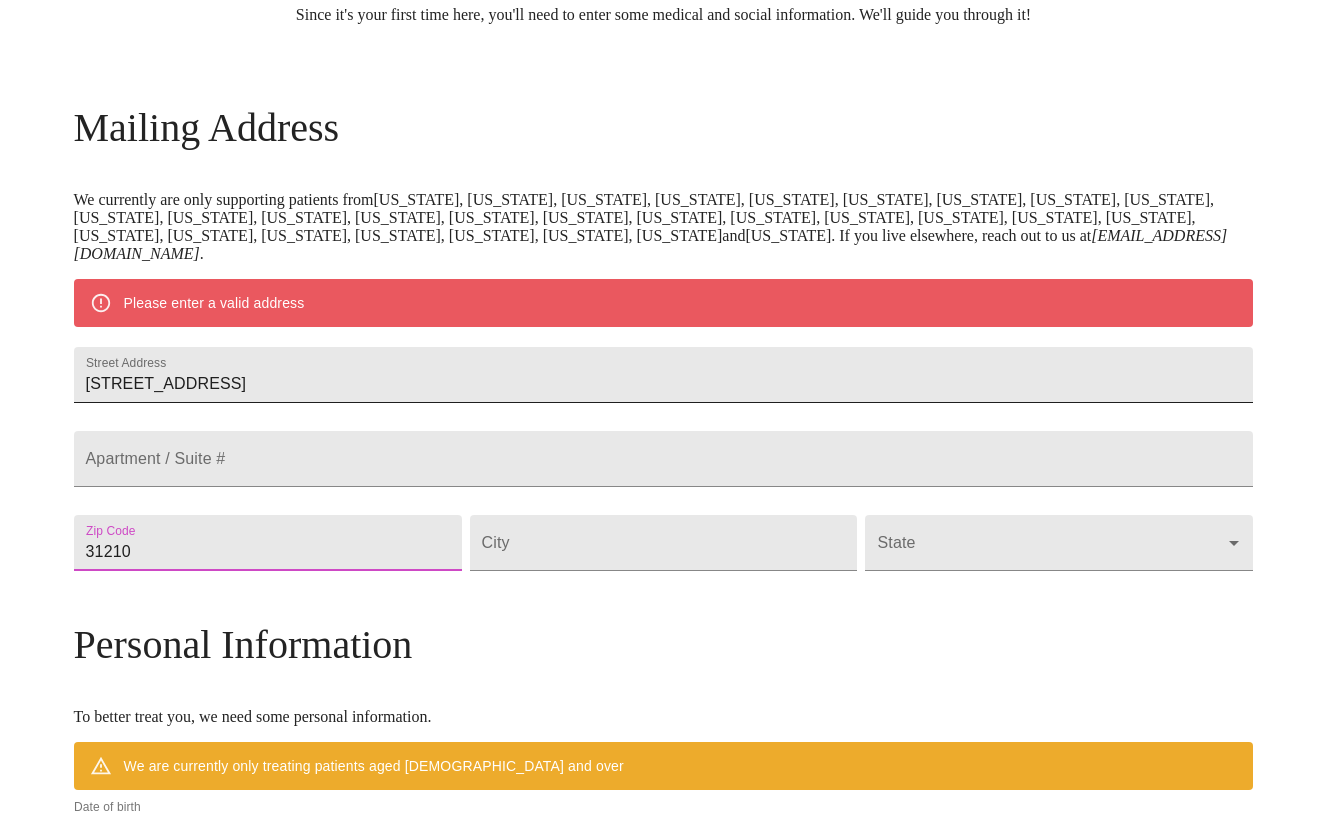 type on "31210" 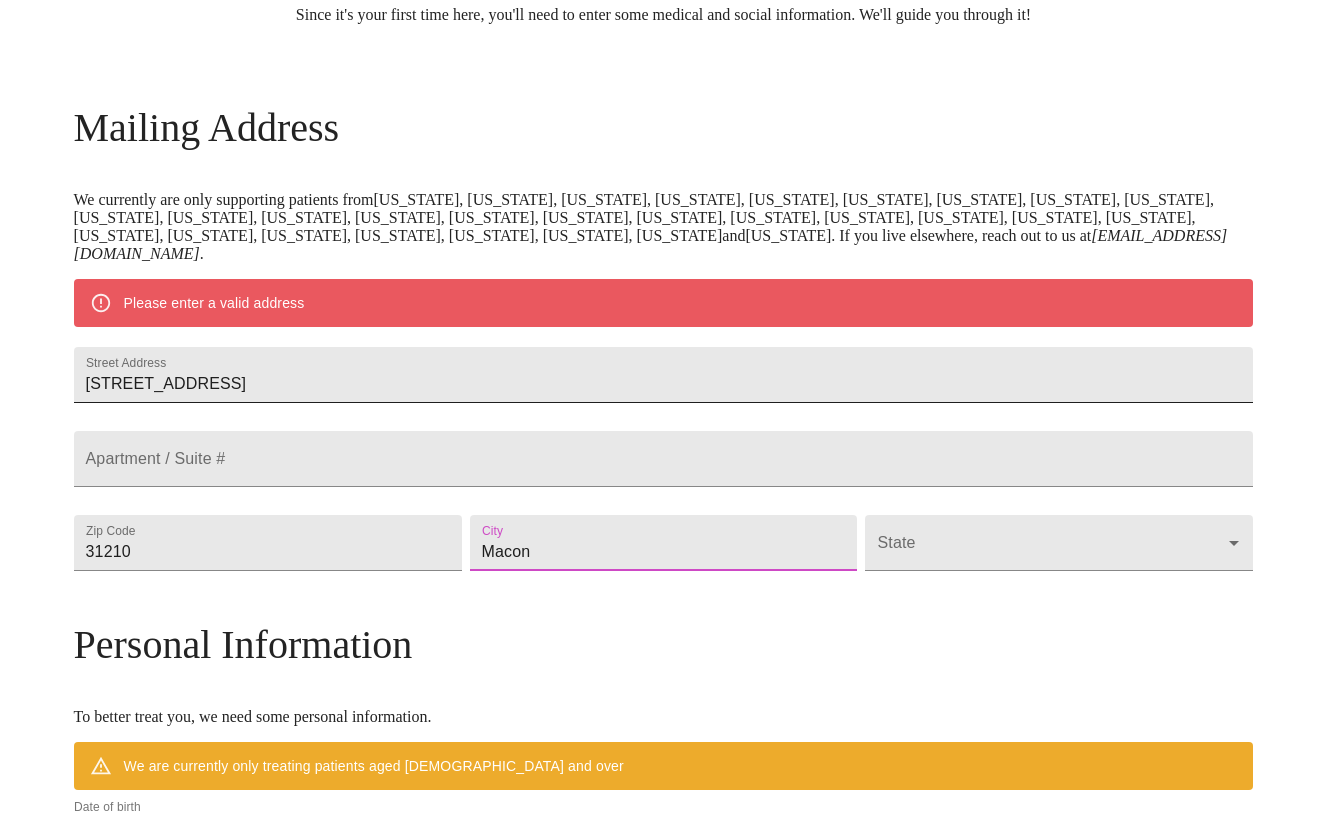 type on "Macon" 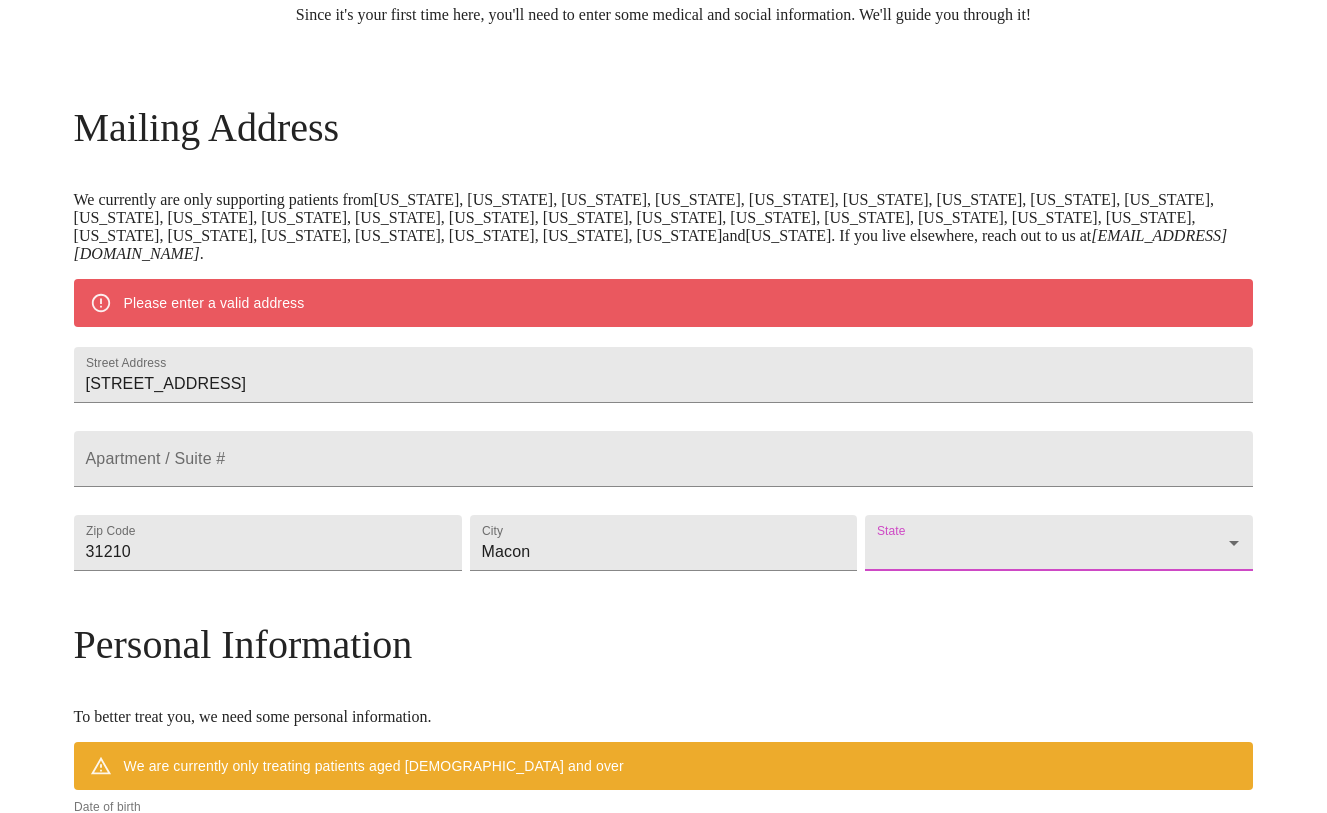 click on "MyMenopauseRx Welcome to MyMenopauseRx Since it's your first time here, you'll need to enter some medical and social information.  We'll guide you through it! Mailing Address We currently are only supporting patients from  [US_STATE], [US_STATE], [US_STATE], [US_STATE], [US_STATE], [US_STATE], [US_STATE], [US_STATE], [US_STATE], [US_STATE], [US_STATE], [US_STATE], [US_STATE], [US_STATE], [US_STATE], [US_STATE], [US_STATE], [US_STATE], [US_STATE], [US_STATE], [US_STATE], [US_STATE], [US_STATE], [US_STATE], [US_STATE], [US_STATE], [US_STATE], [US_STATE]  and  [US_STATE] . If you live elsewhere, reach out to us at  [EMAIL_ADDRESS][DOMAIN_NAME] . Please enter a valid address Street Address [STREET_ADDRESS][GEOGRAPHIC_DATA] / Suite # Zip Code [GEOGRAPHIC_DATA] ​ Personal Information To better treat you, we need some personal information. We are currently only treating patients aged [DEMOGRAPHIC_DATA] and over Date of birth [DEMOGRAPHIC_DATA] Sex [DEMOGRAPHIC_DATA] [DEMOGRAPHIC_DATA] Phone Number (   )    - Receive Text Message Notifications Terms of Service & Privacy Policy By  Continuing Terms of Service  and our  ." at bounding box center (663, 570) 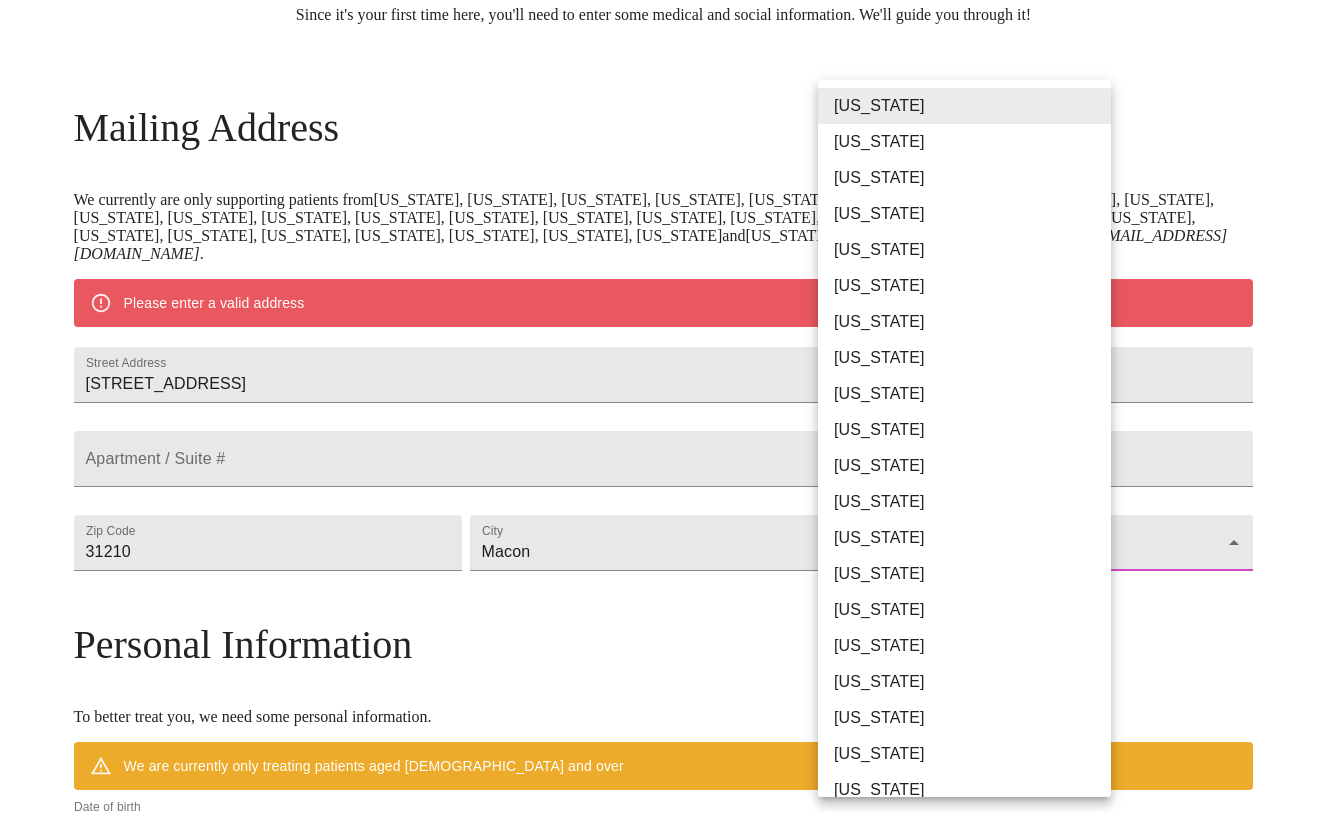 click on "[US_STATE]" at bounding box center (964, 430) 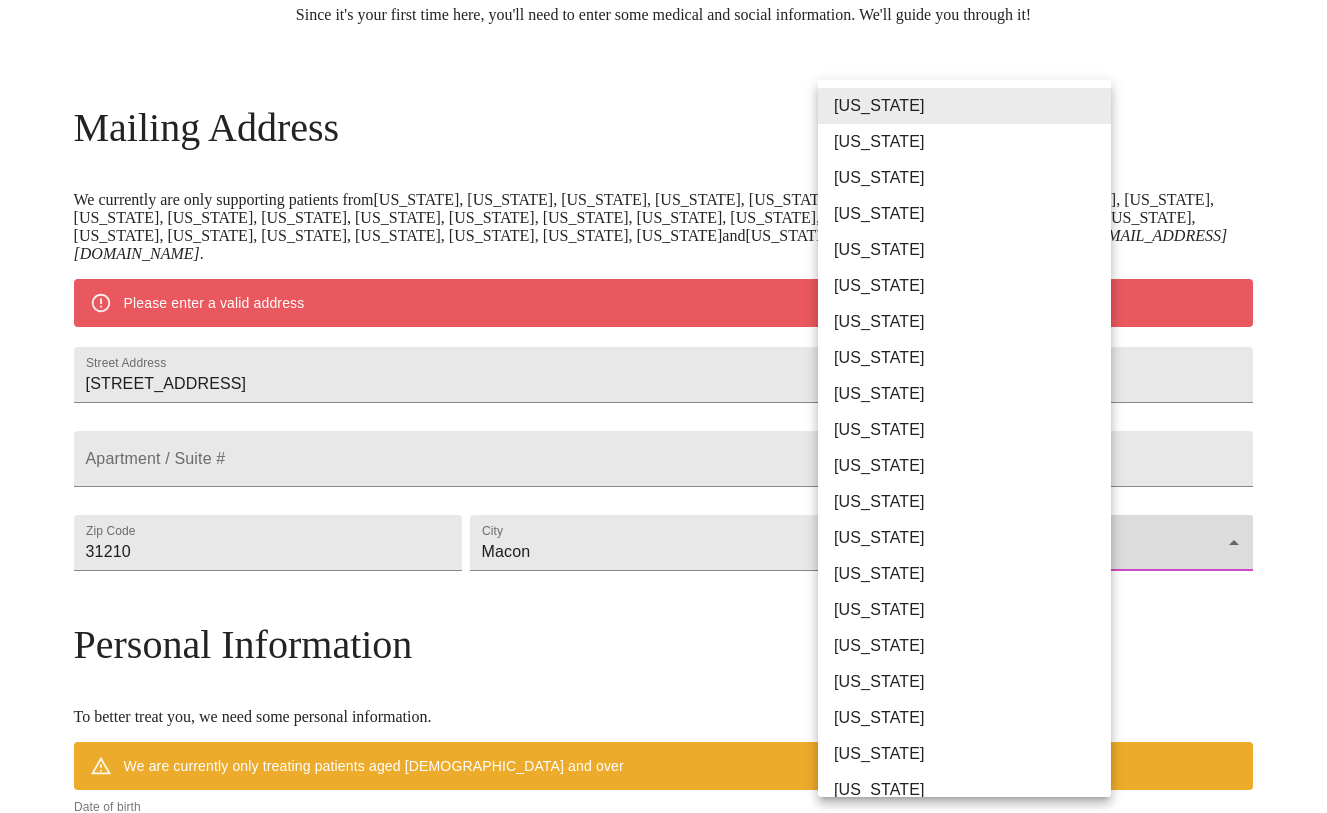 type on "[US_STATE]" 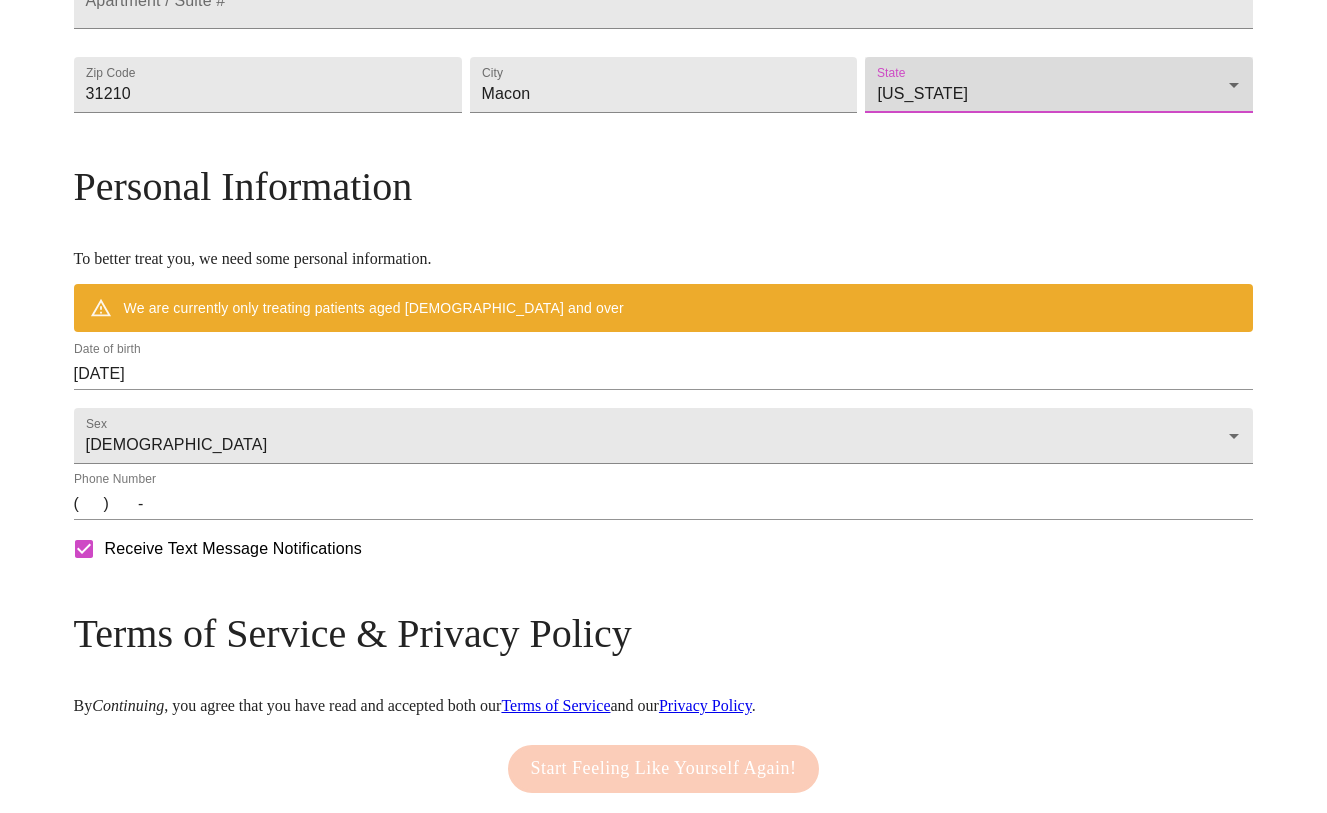 scroll, scrollTop: 628, scrollLeft: 0, axis: vertical 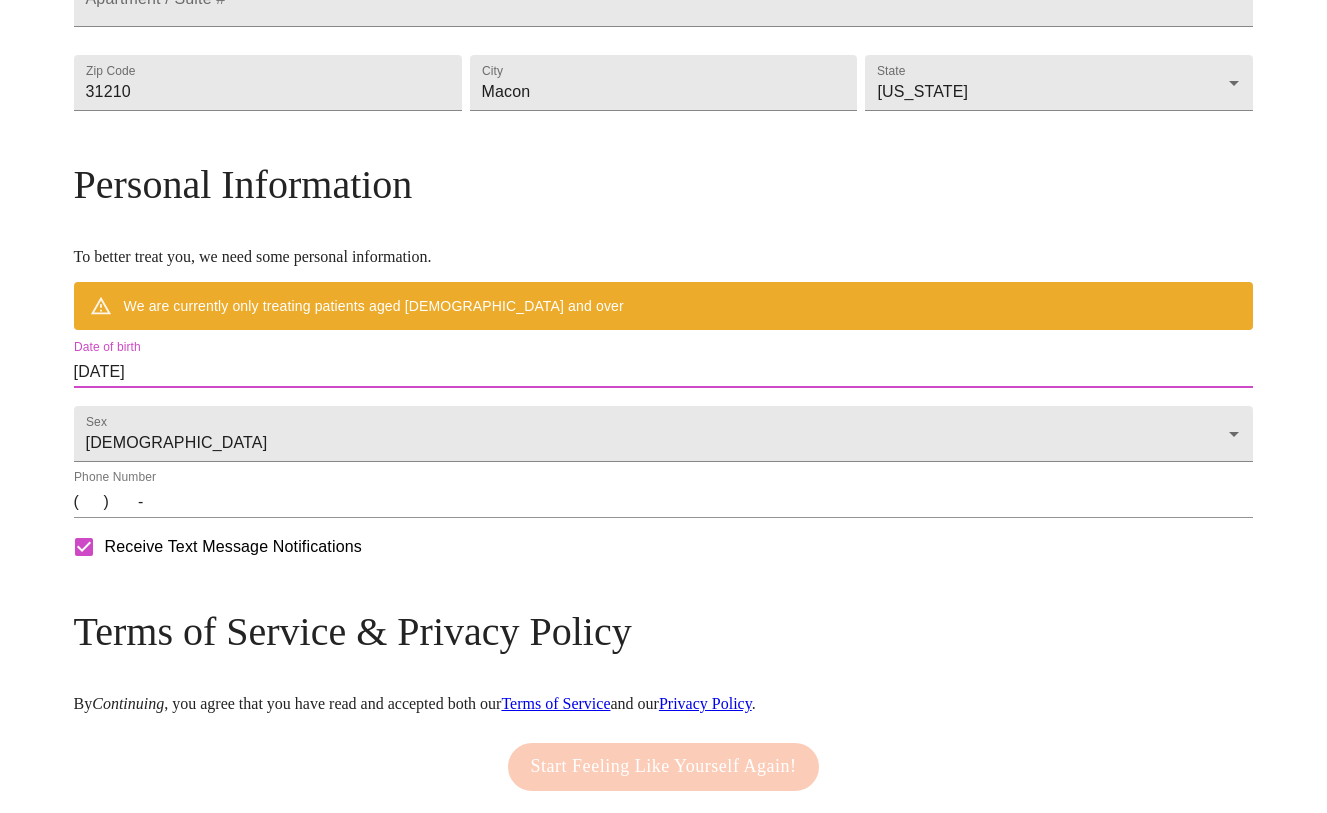 click on "[DATE]" at bounding box center (664, 372) 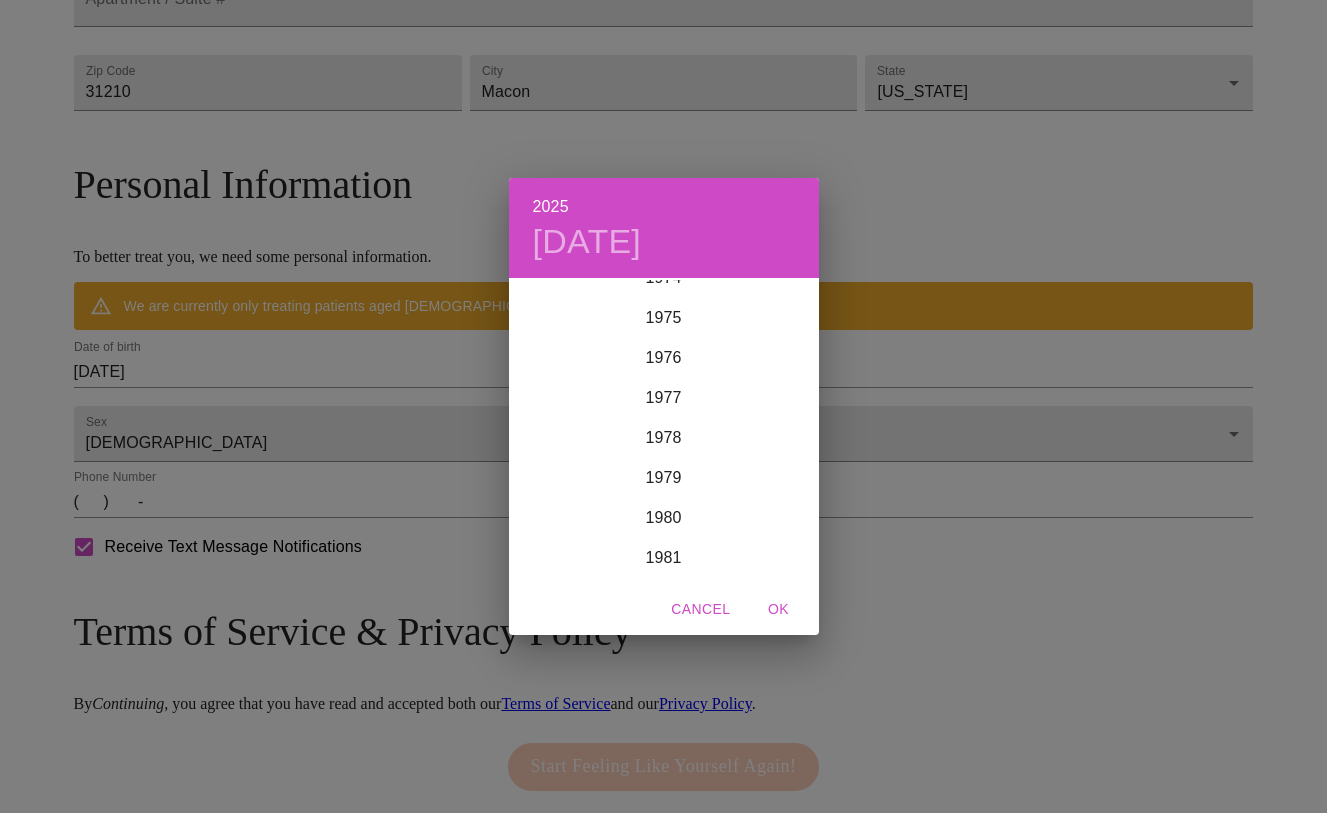 scroll, scrollTop: 2989, scrollLeft: 0, axis: vertical 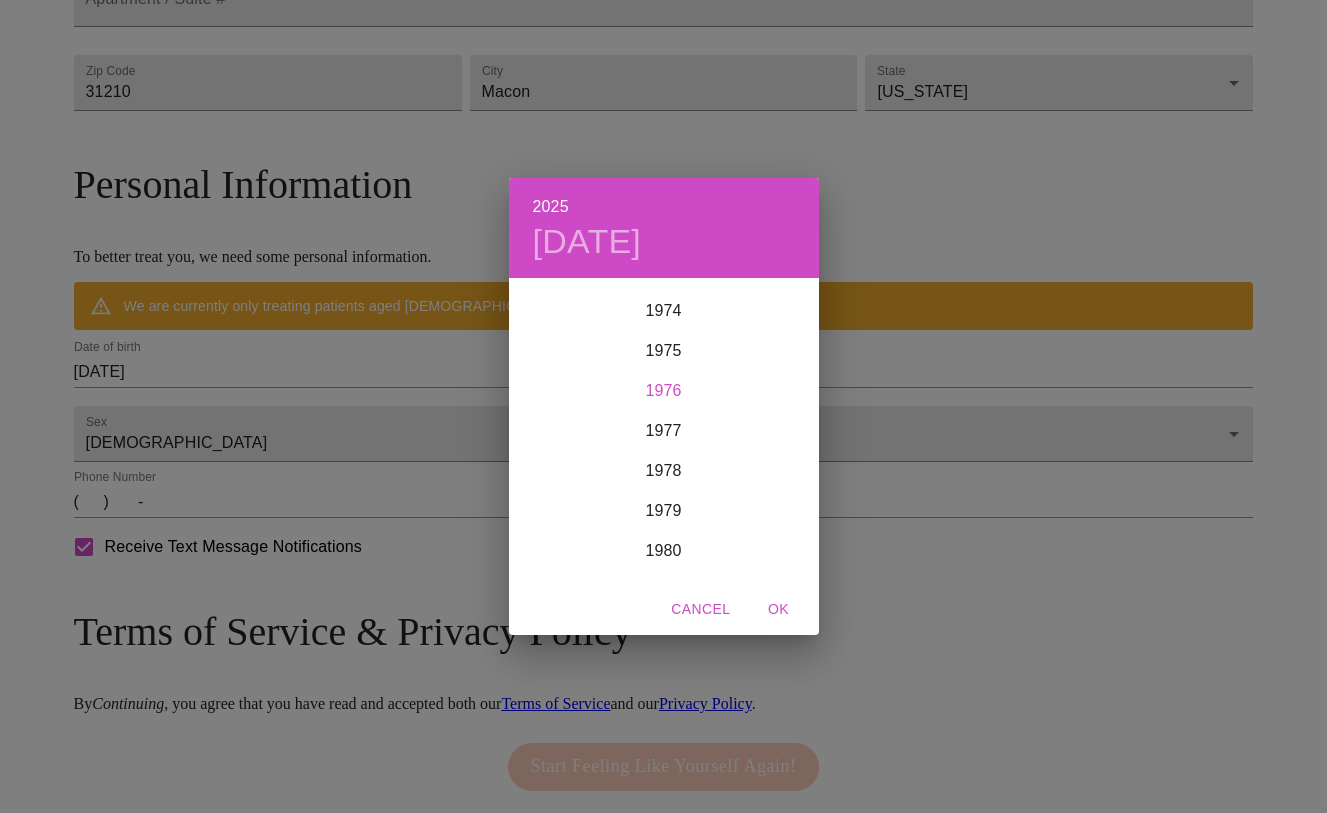 click on "1976" at bounding box center (664, 391) 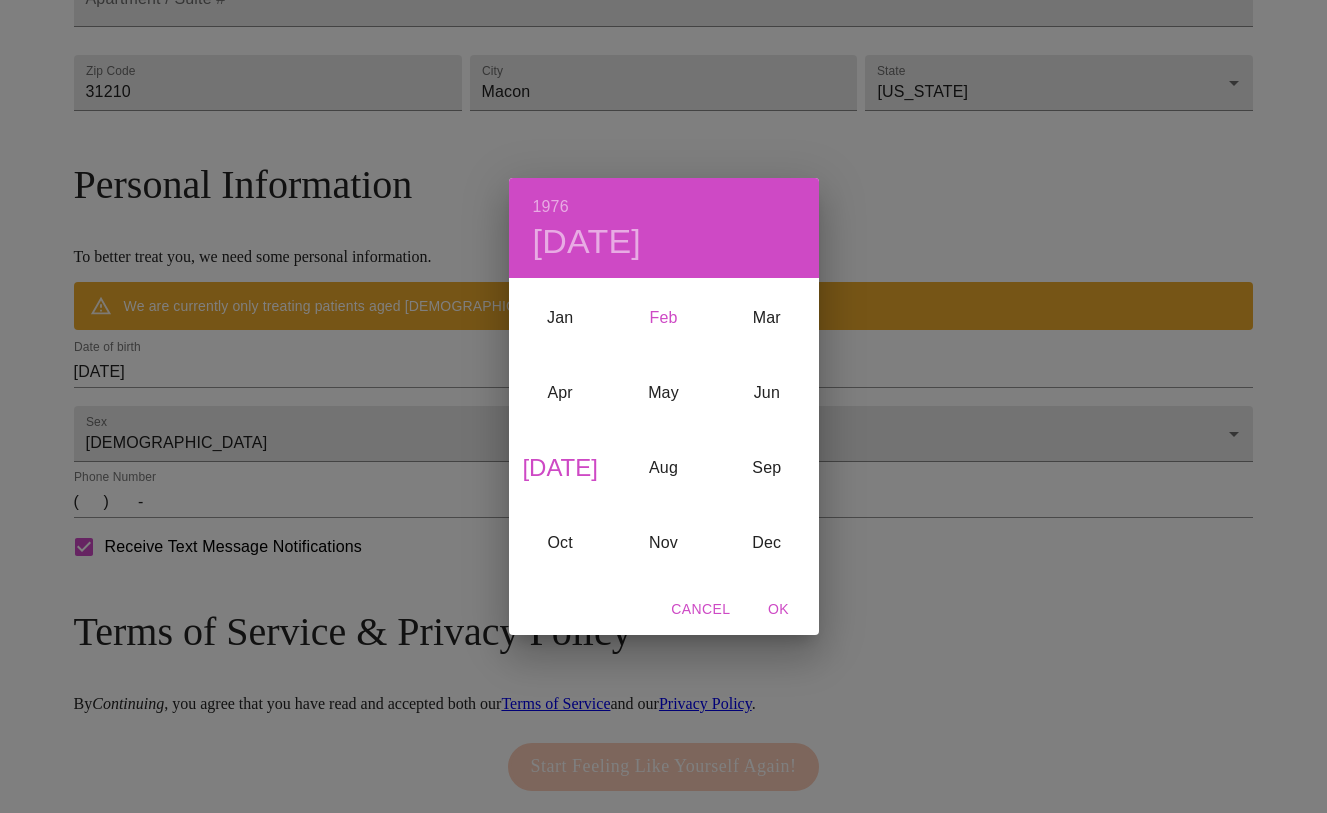 click on "Feb" at bounding box center (663, 317) 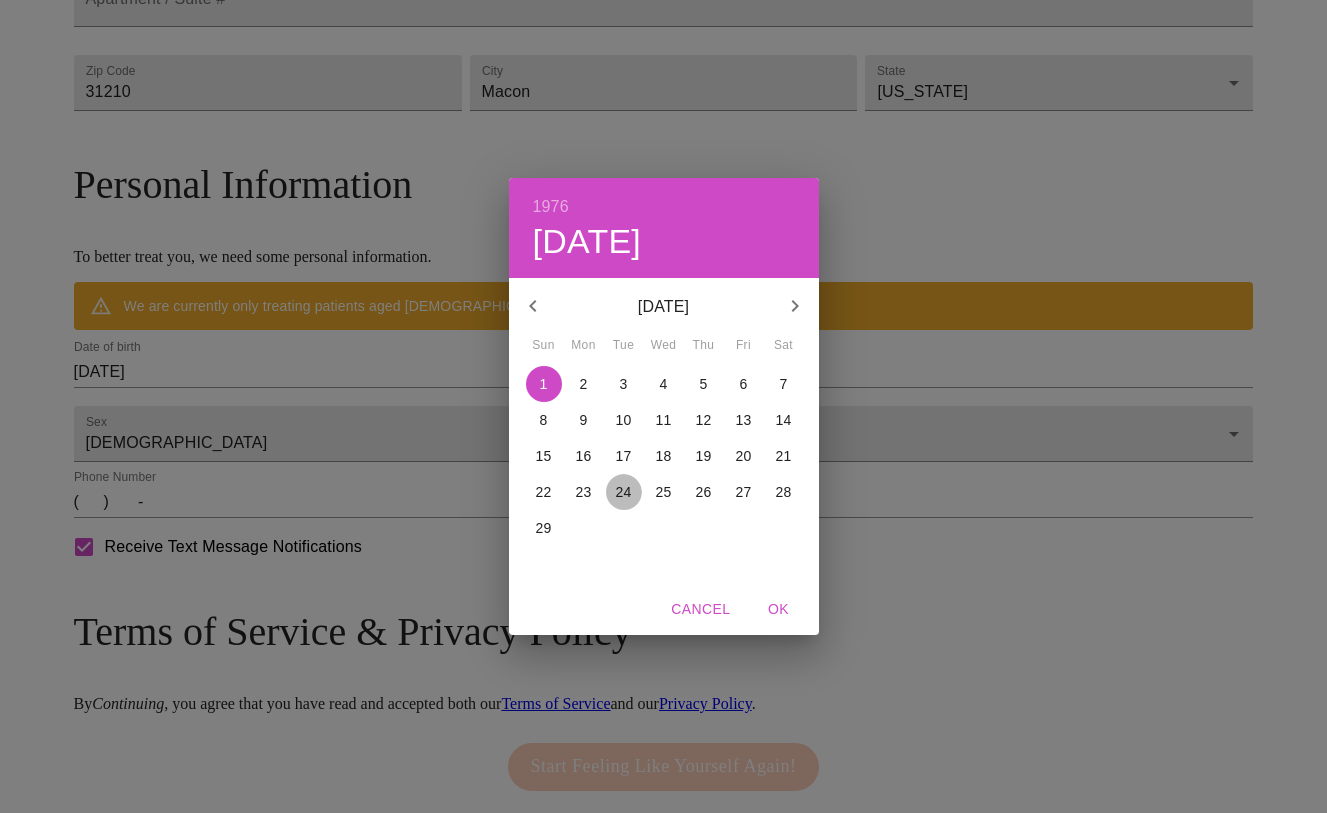 click on "24" at bounding box center [624, 492] 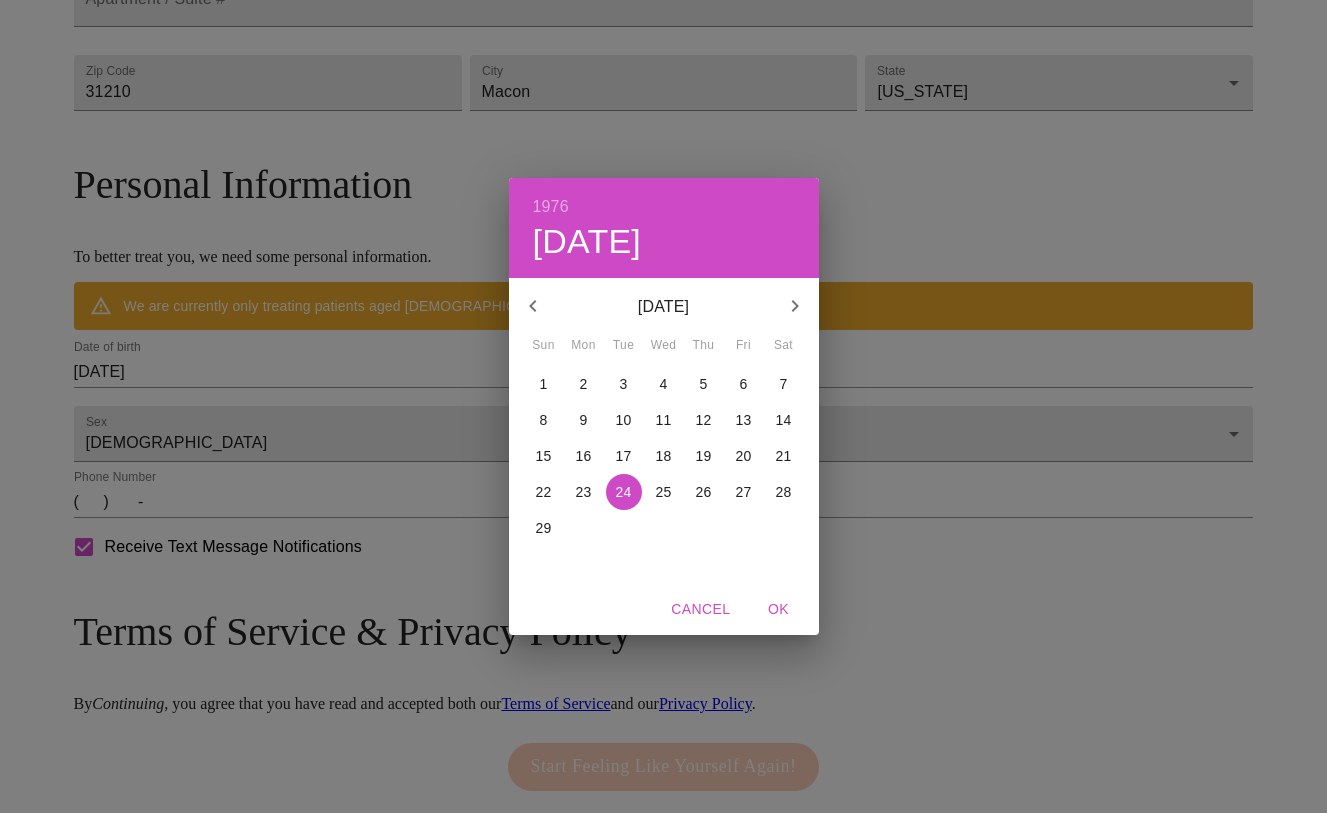 click on "OK" at bounding box center [779, 609] 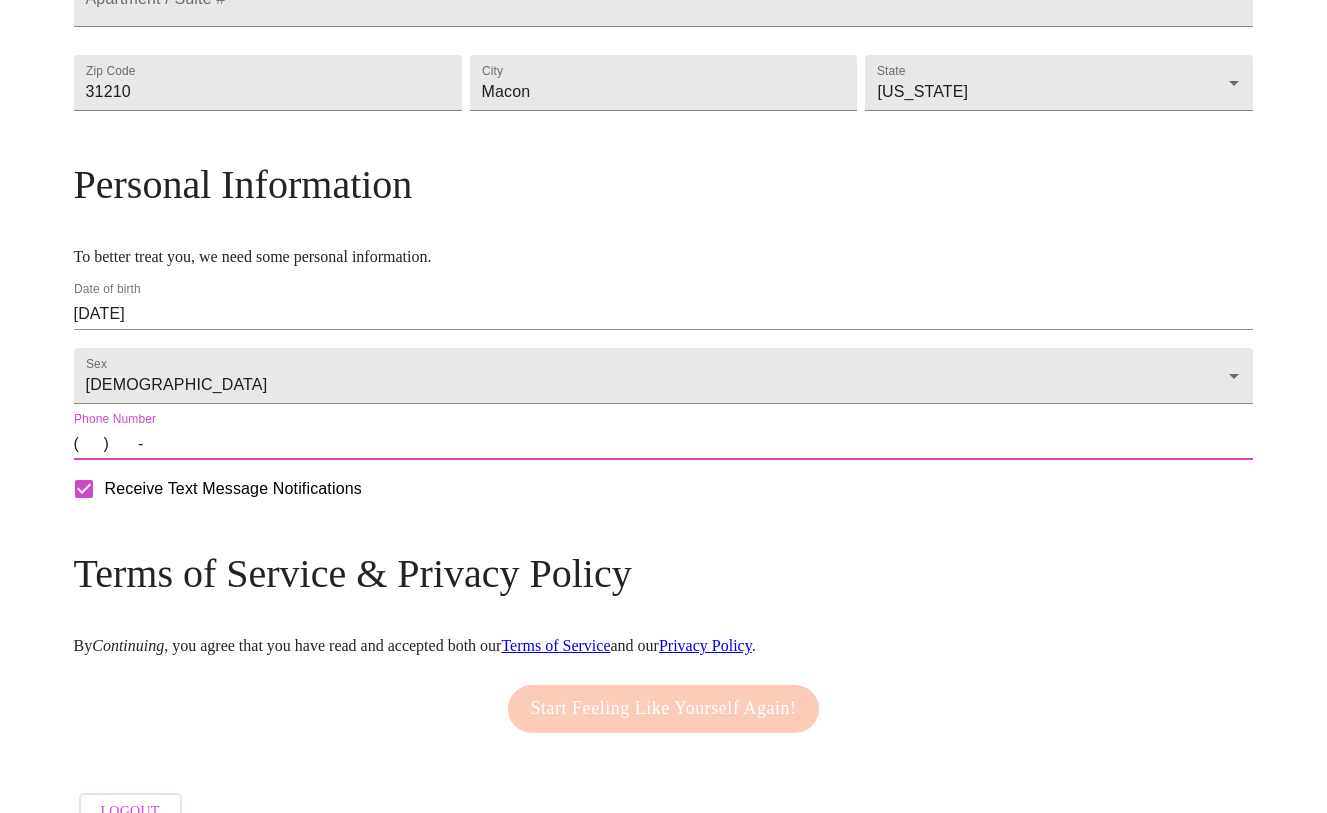 click on "(   )    -" at bounding box center [664, 444] 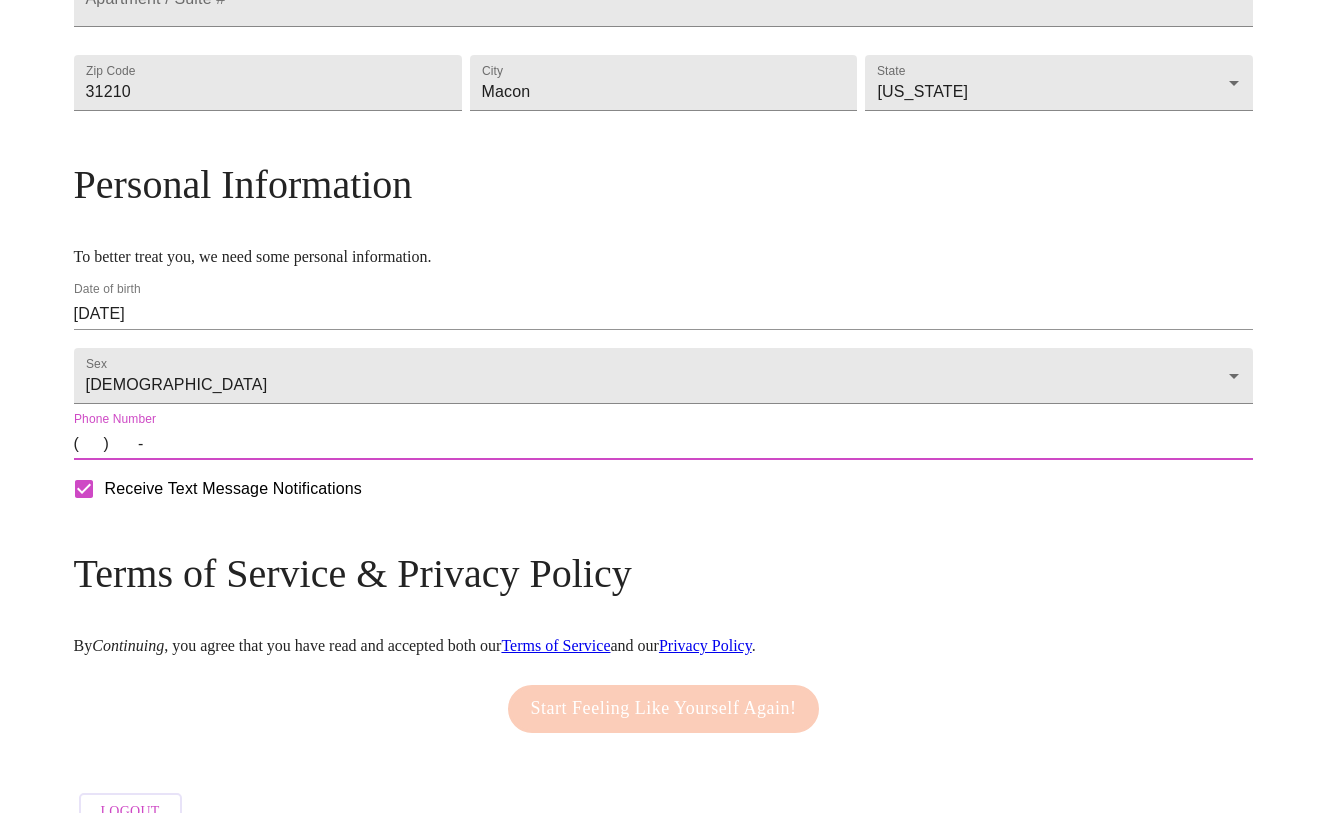 click on "(   )    -" at bounding box center (664, 444) 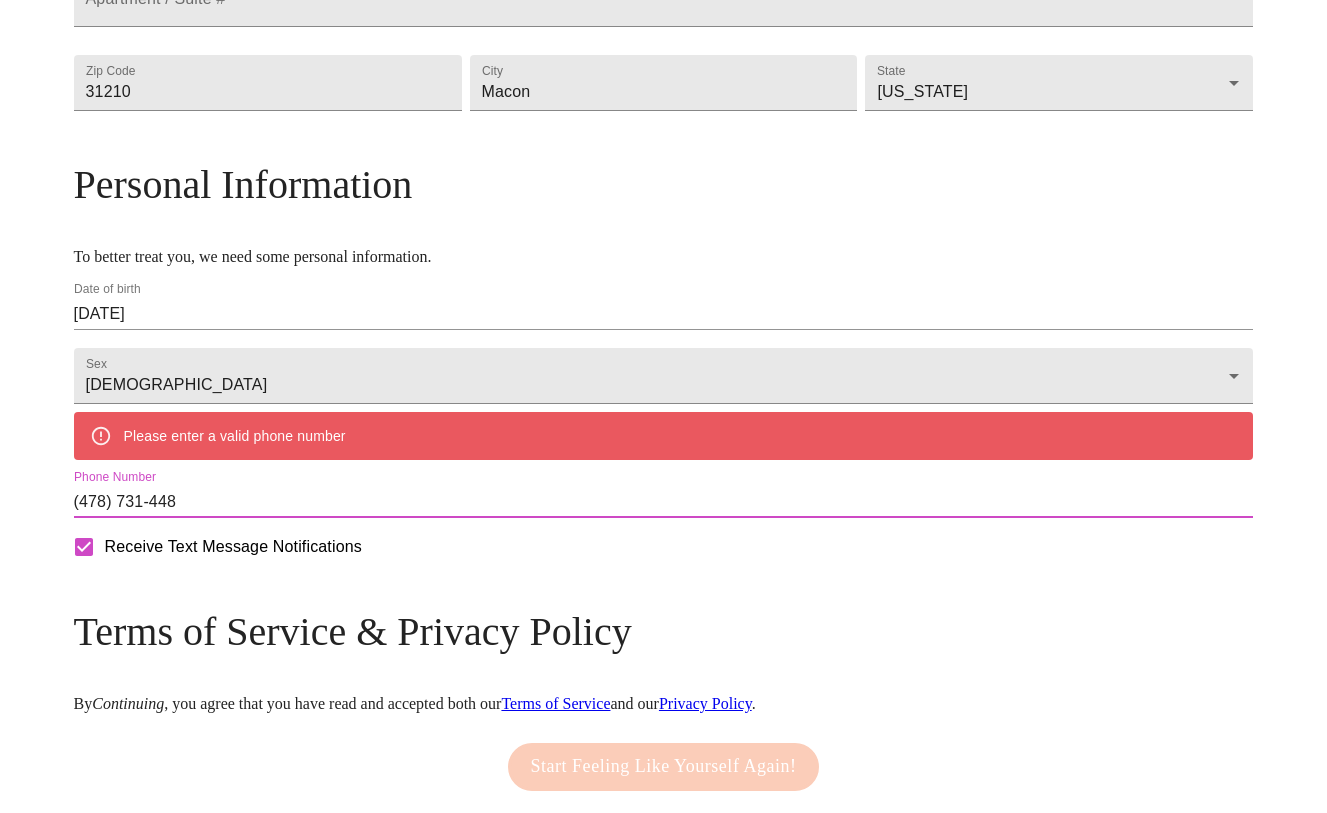 type on "[PHONE_NUMBER]" 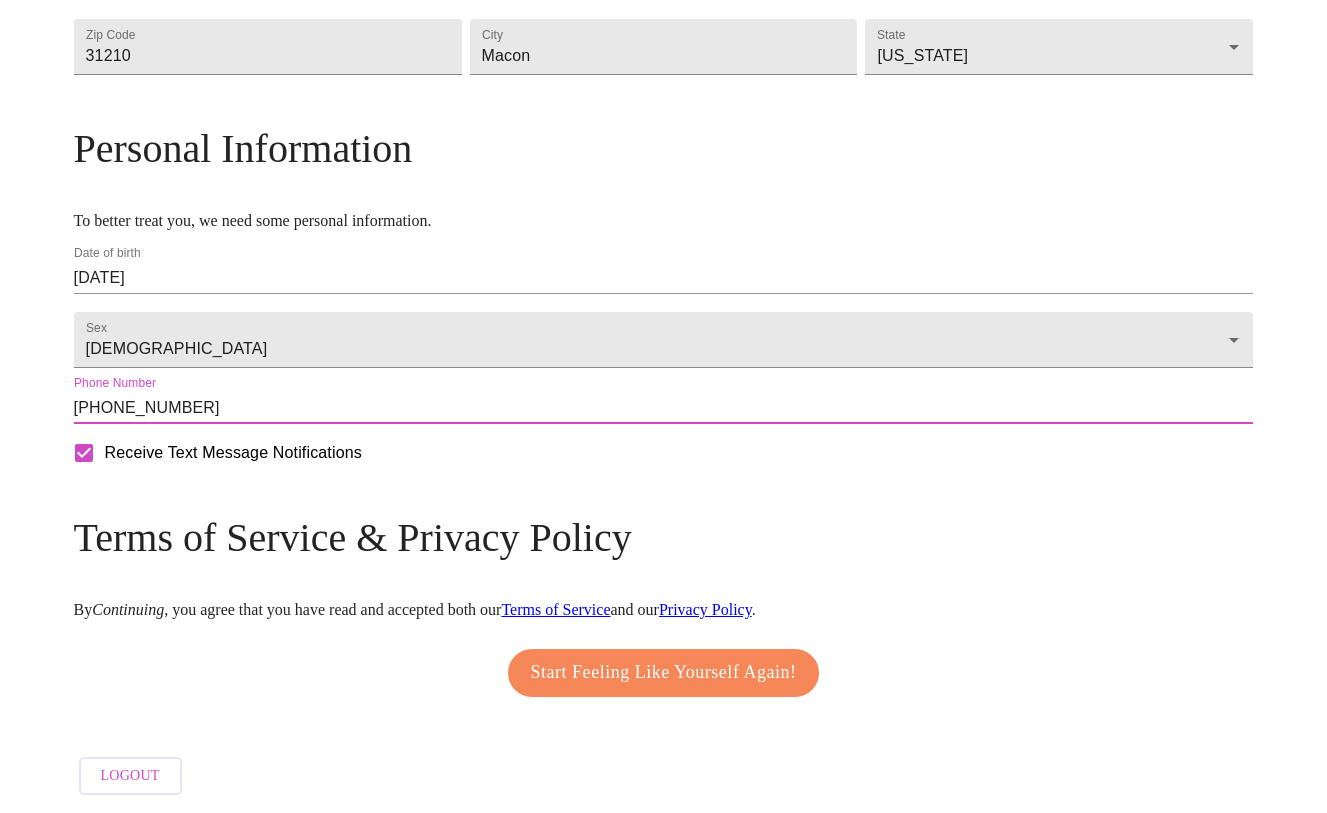 scroll, scrollTop: 726, scrollLeft: 0, axis: vertical 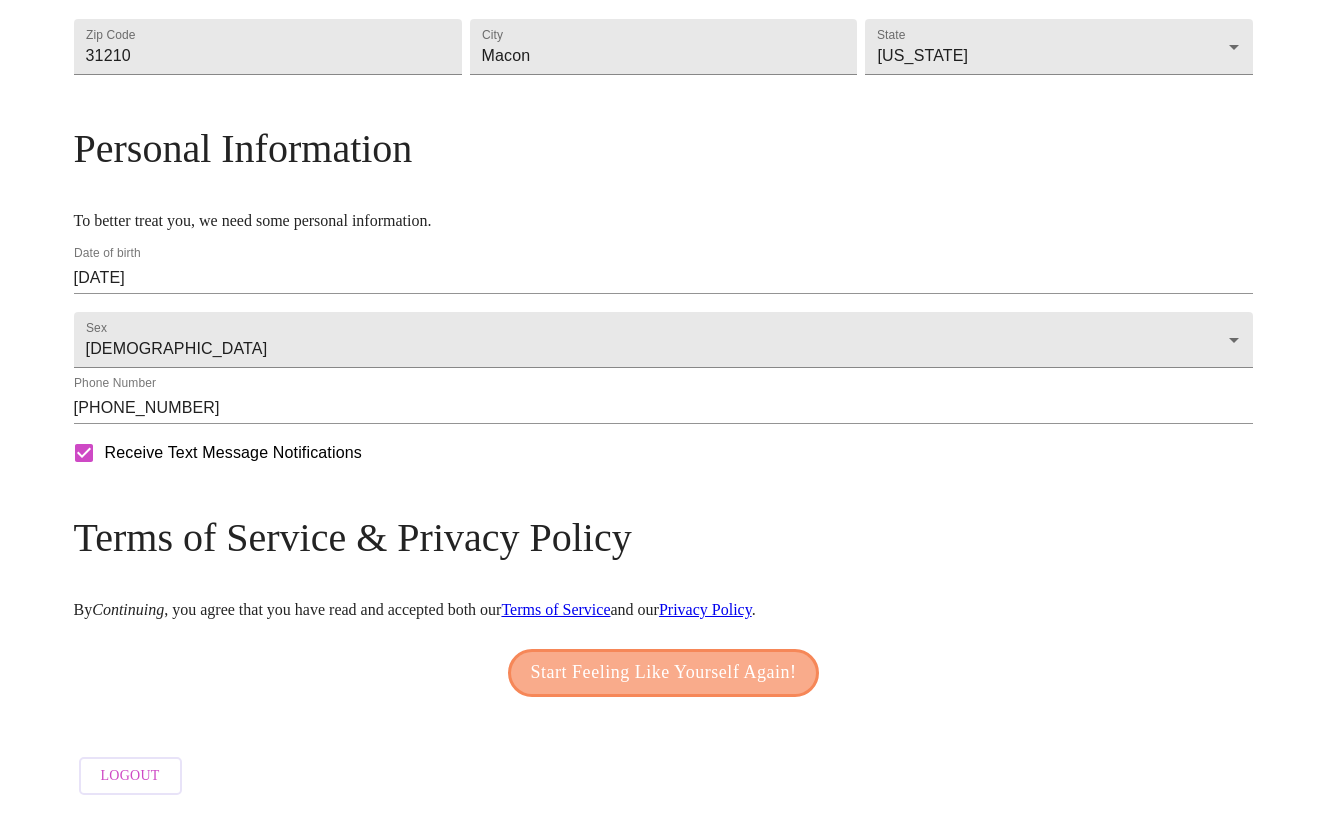 click on "Start Feeling Like Yourself Again!" at bounding box center (664, 673) 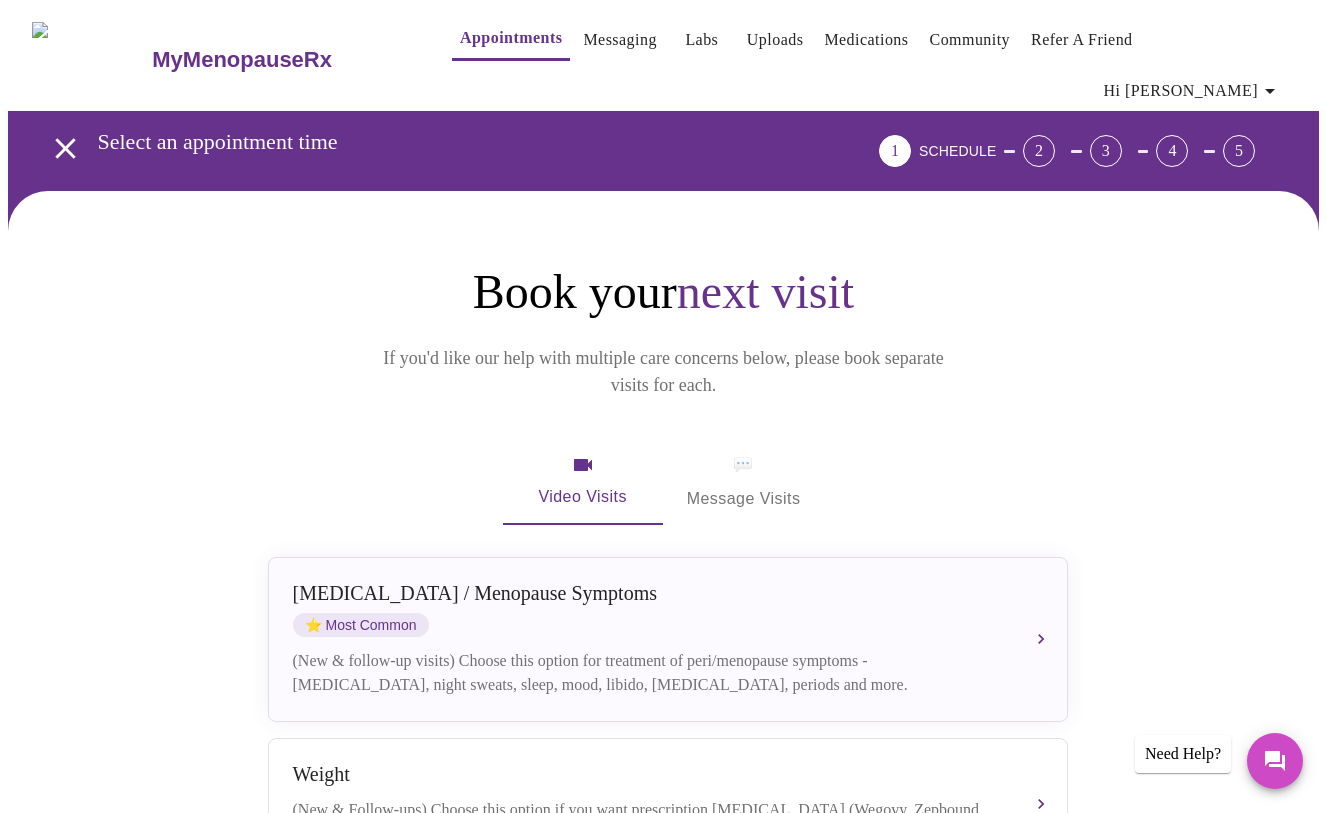 scroll, scrollTop: 0, scrollLeft: 0, axis: both 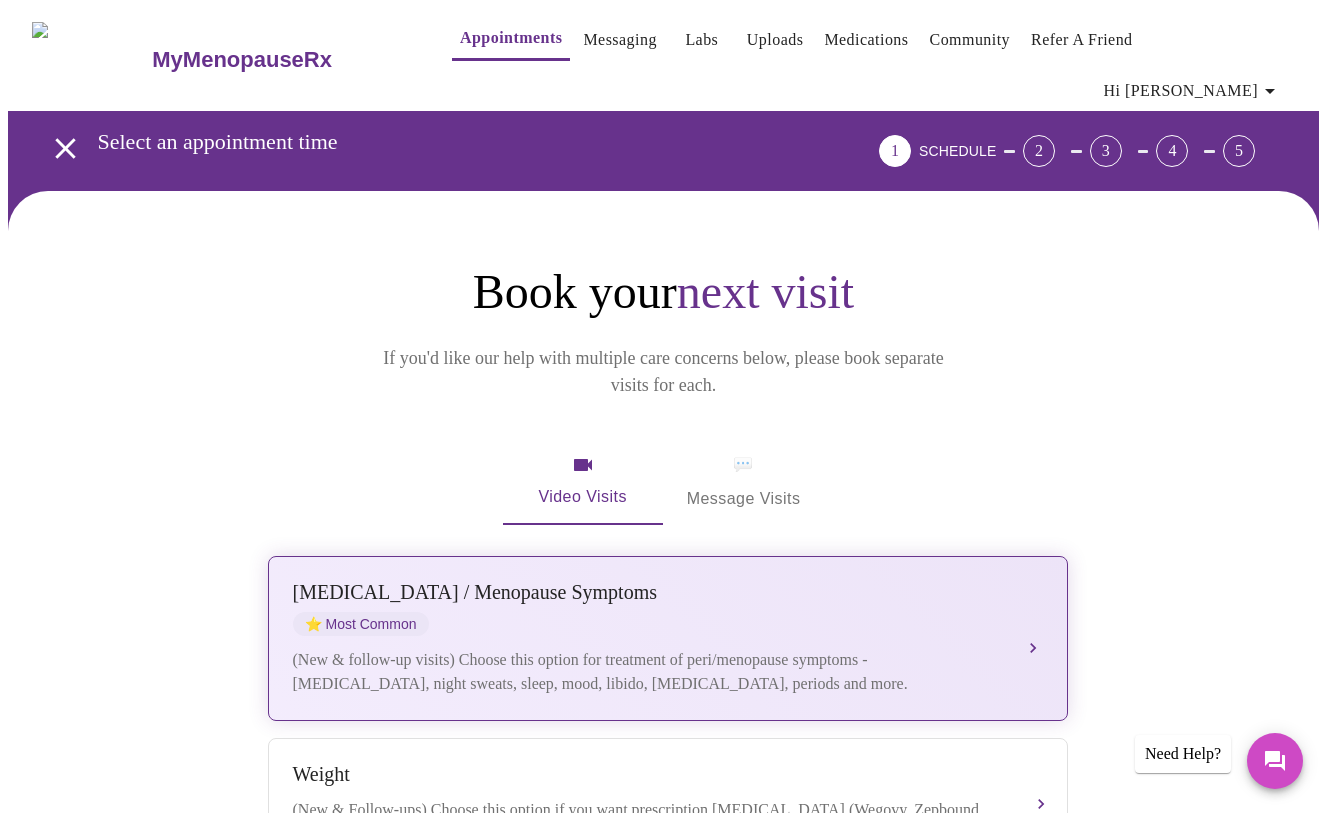 click on "[MEDICAL_DATA] / Menopause Symptoms  ⭐  Most Common (New & follow-up visits) Choose this option for treatment of peri/menopause symptoms - [MEDICAL_DATA], night sweats, sleep, mood, libido, [MEDICAL_DATA], periods and more." at bounding box center [668, 638] 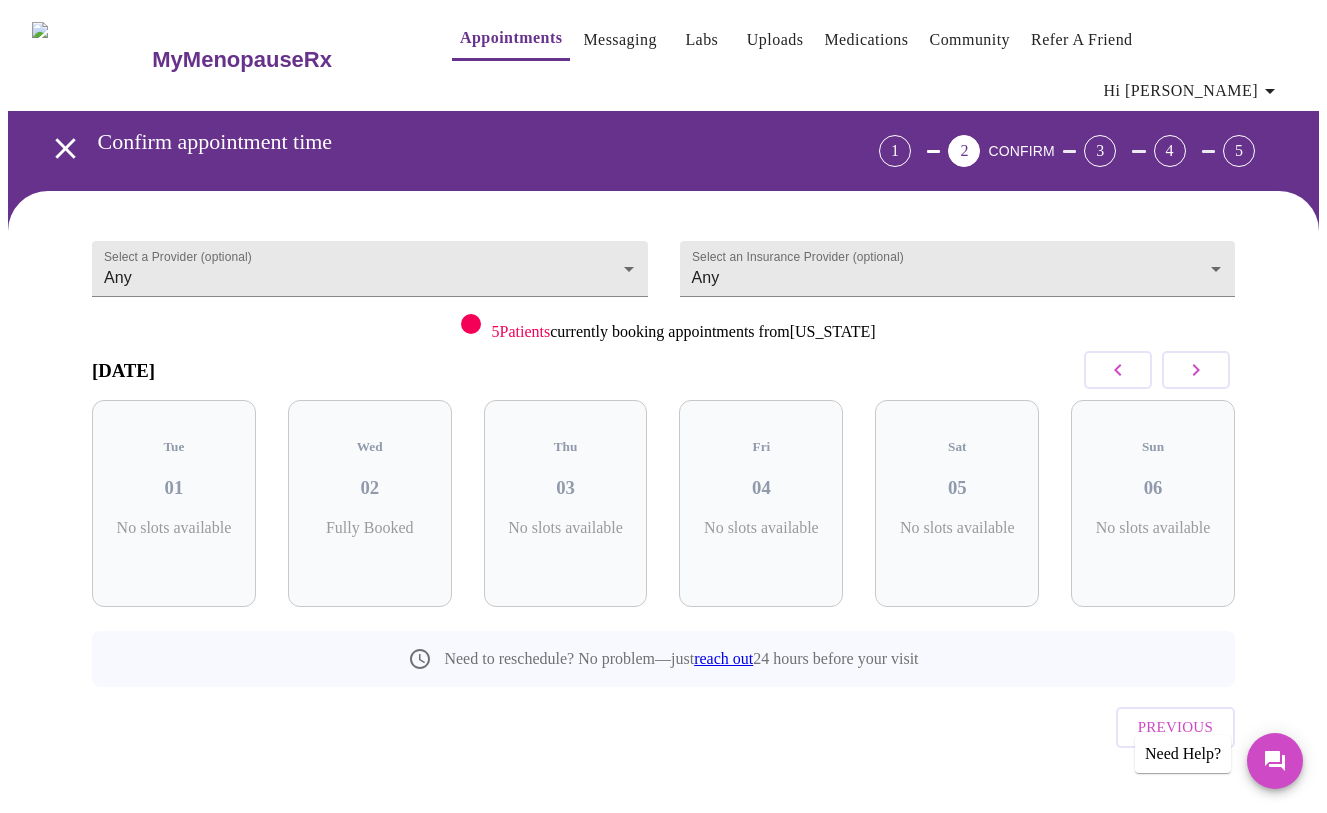 scroll, scrollTop: 0, scrollLeft: 0, axis: both 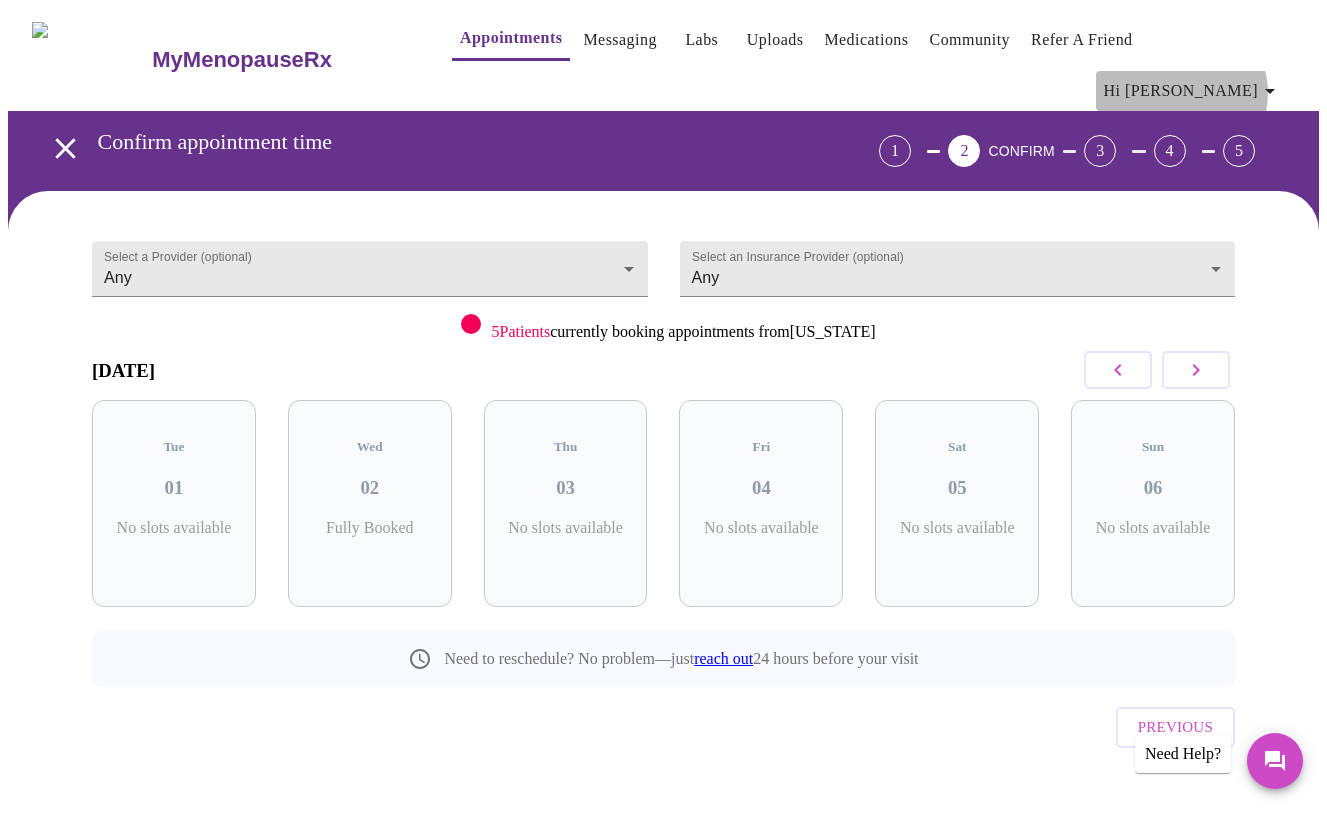 click on "Hi [PERSON_NAME]" at bounding box center [1193, 91] 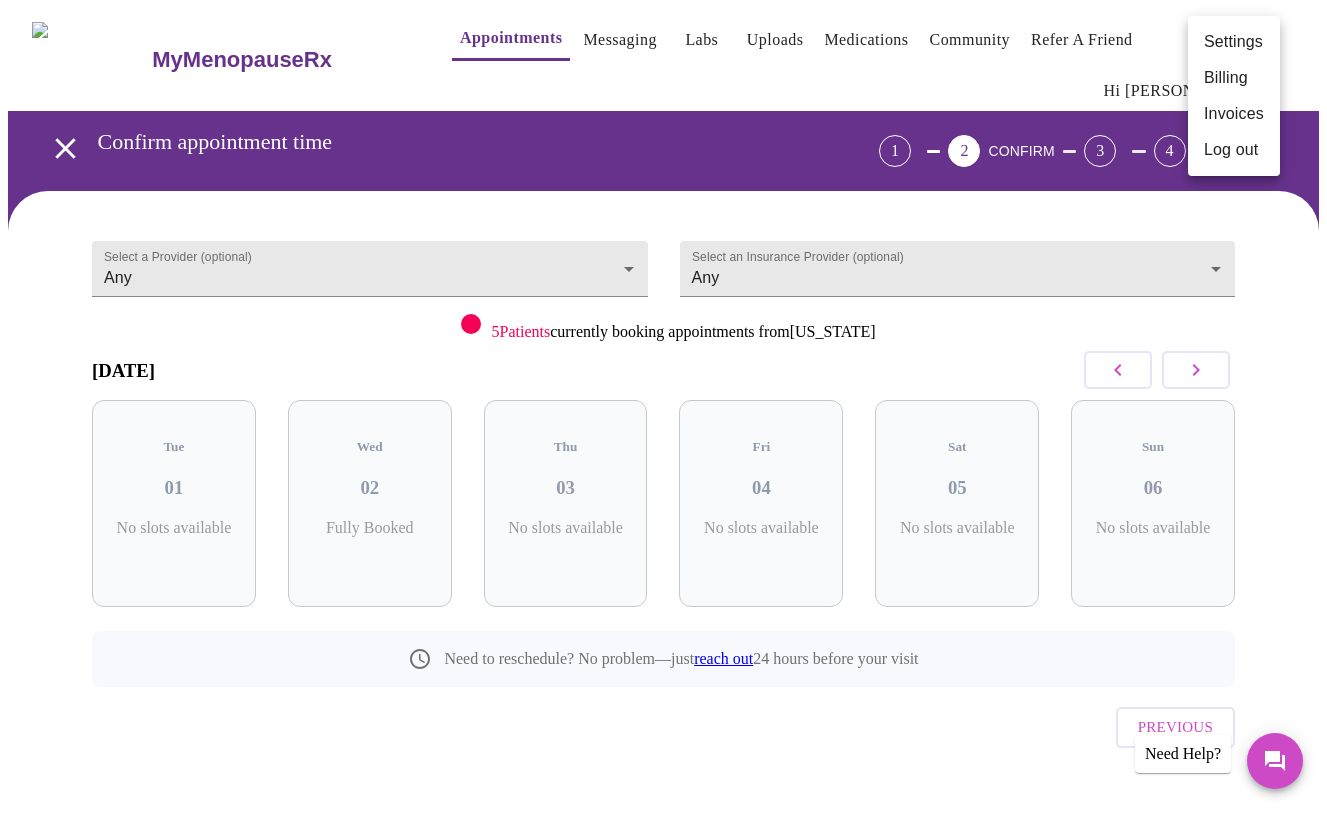 click on "Billing" at bounding box center (1234, 78) 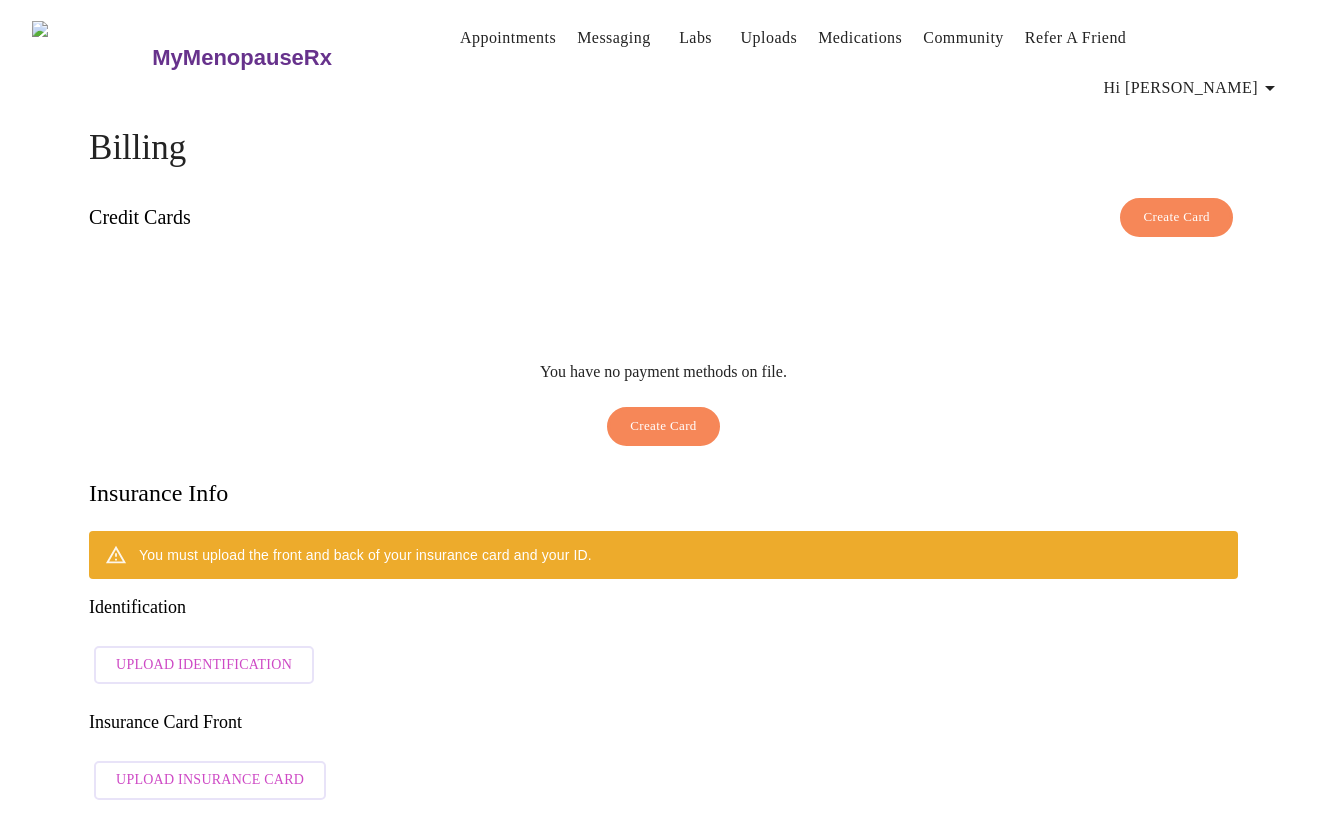 scroll, scrollTop: 0, scrollLeft: 0, axis: both 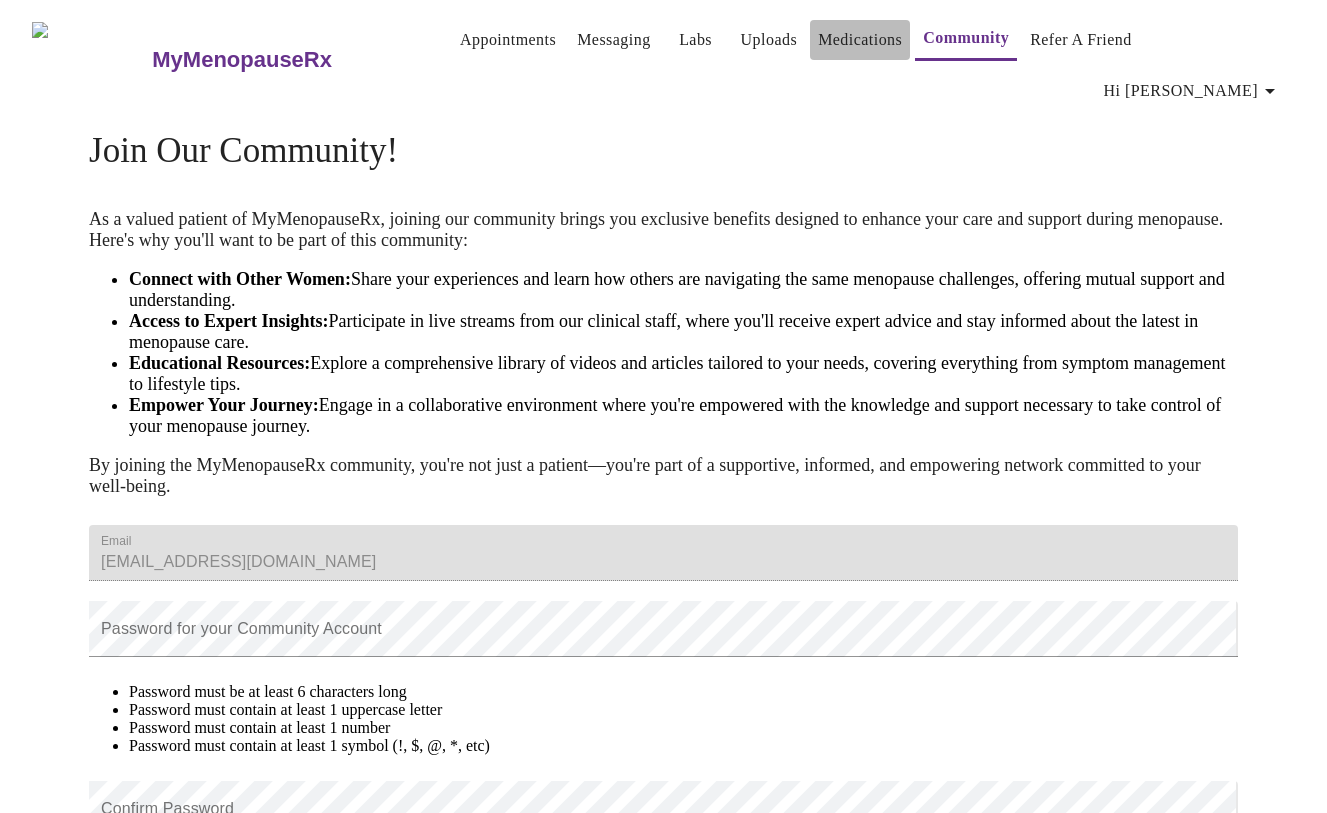 click on "Medications" at bounding box center (860, 40) 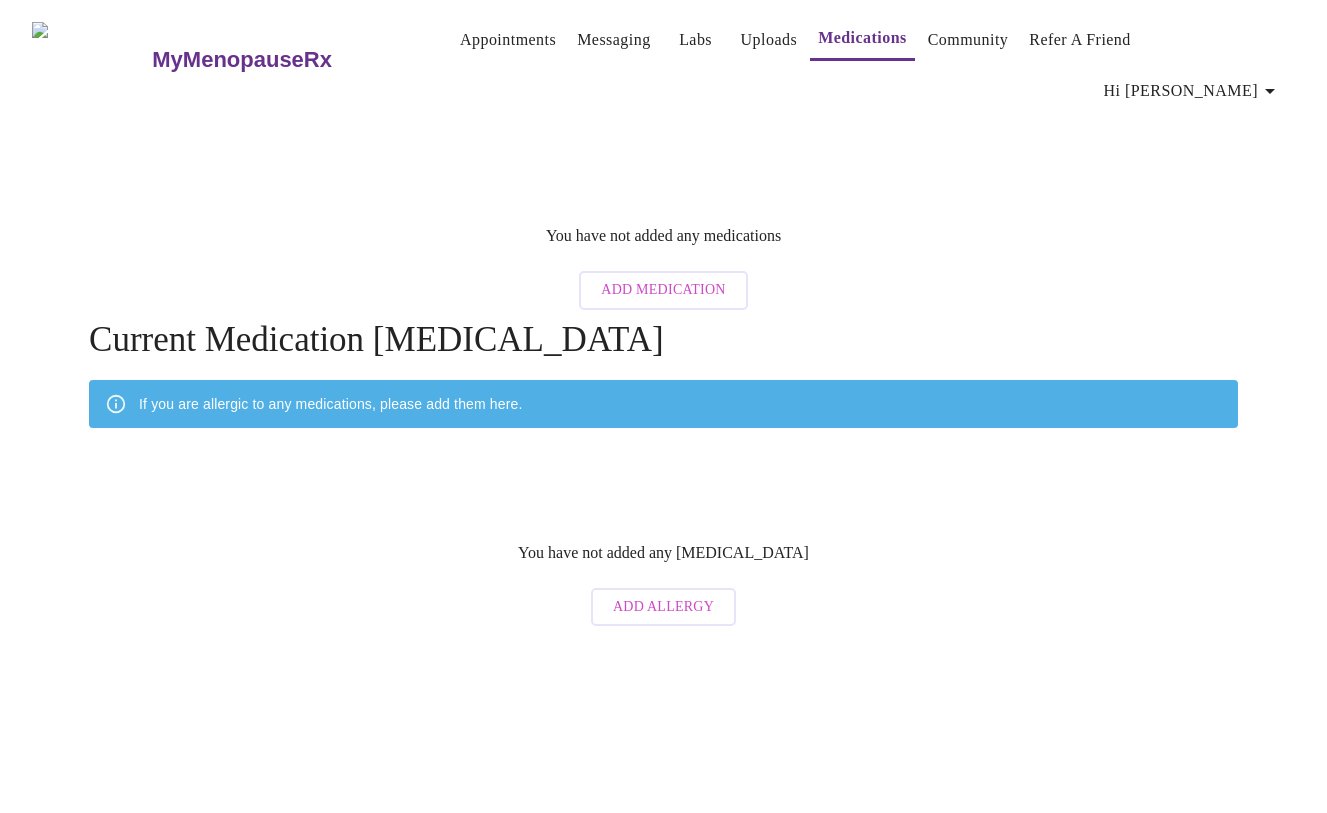 click on "Uploads" at bounding box center [769, 40] 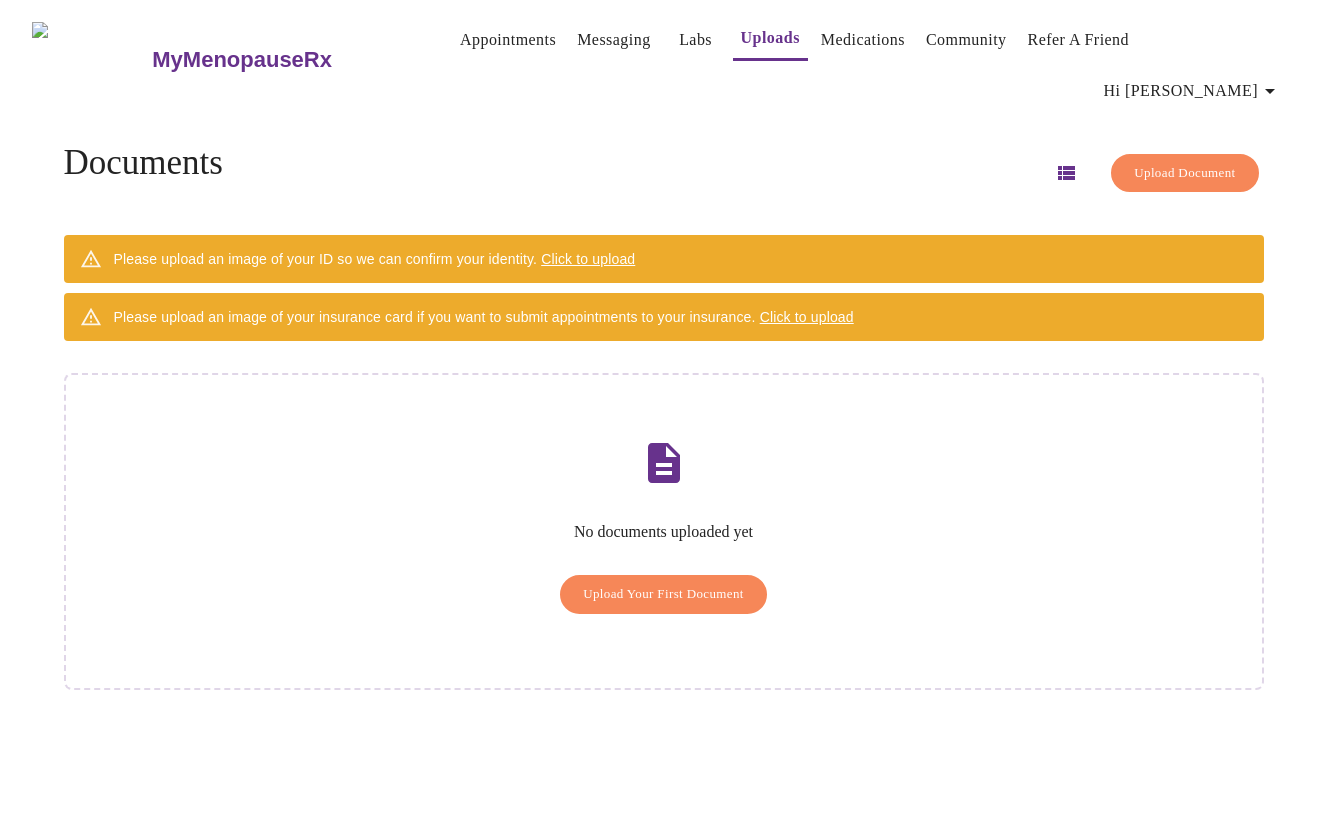 click on "Labs" at bounding box center (695, 40) 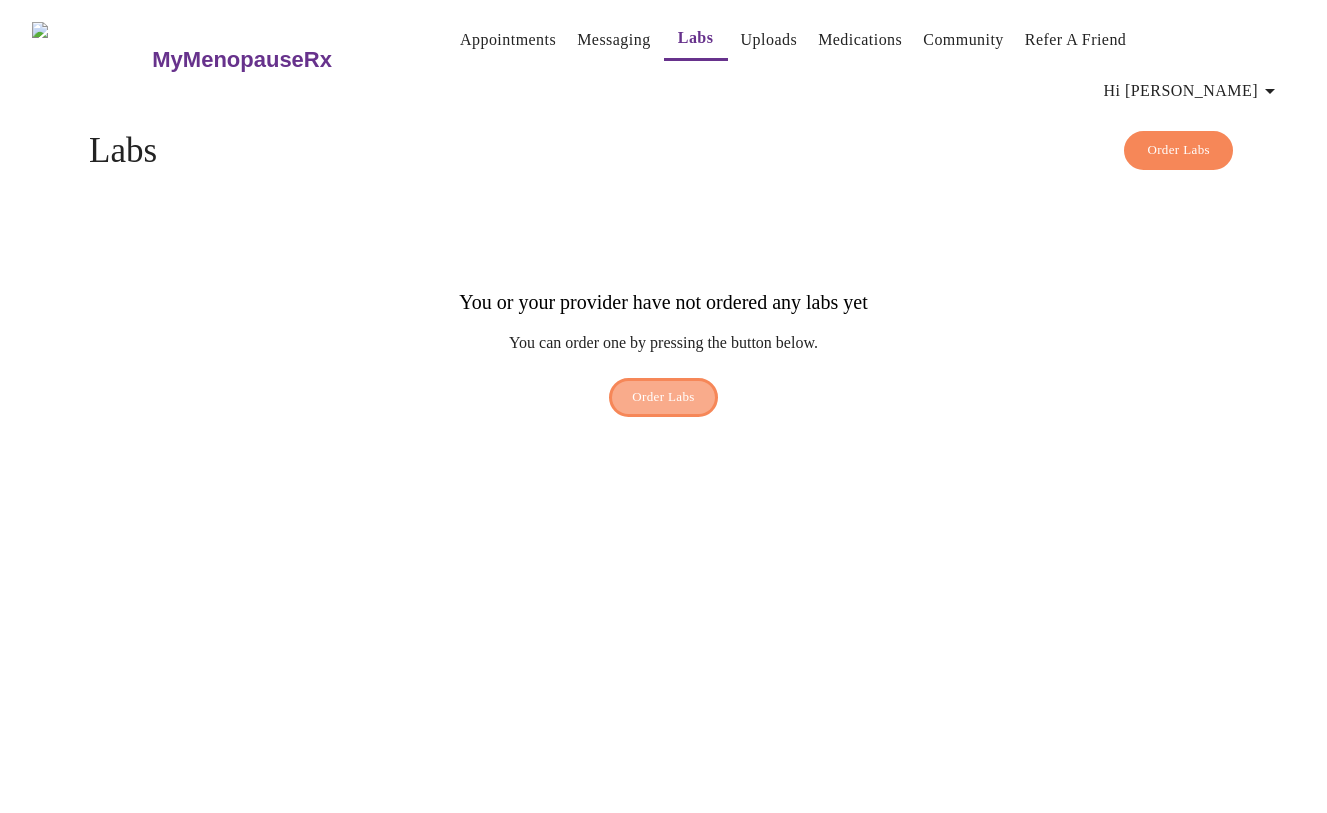 click on "Order Labs" at bounding box center [663, 397] 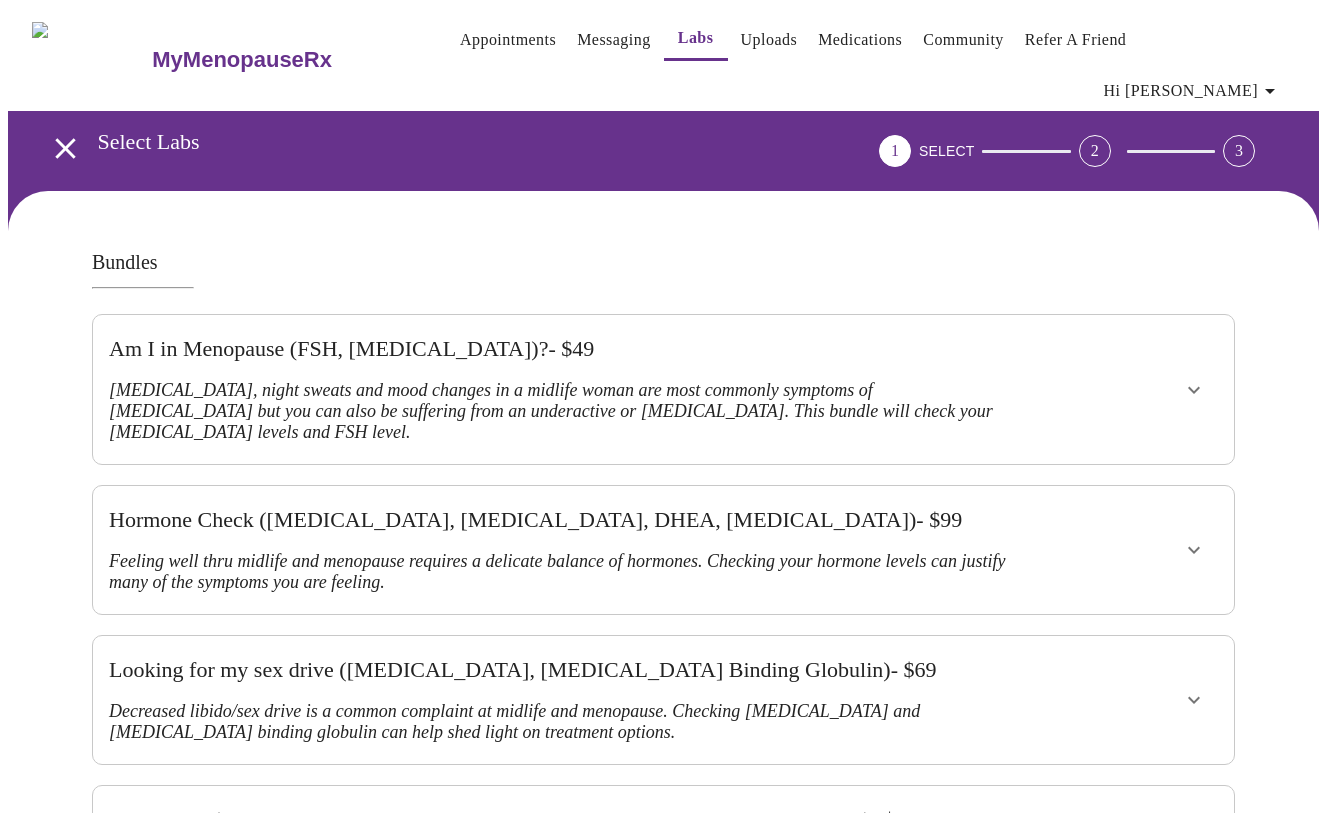 scroll, scrollTop: 0, scrollLeft: 0, axis: both 